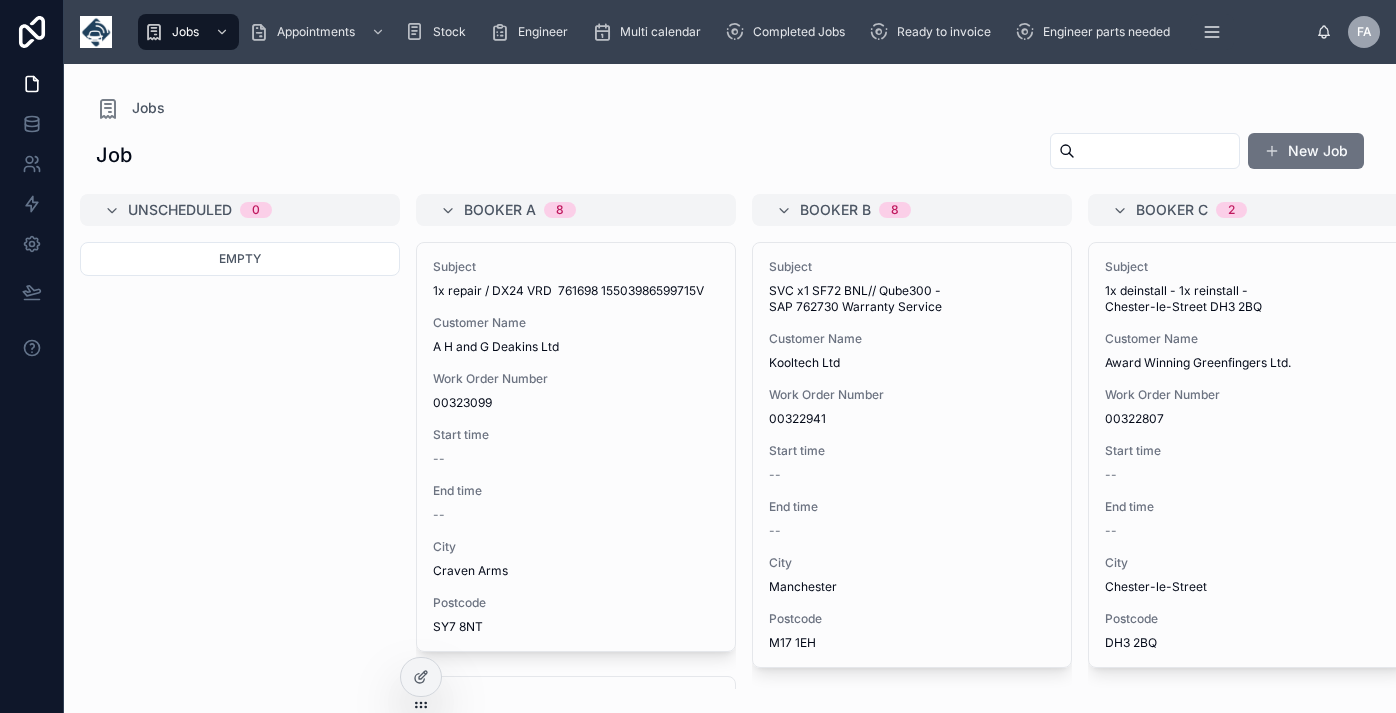 scroll, scrollTop: 0, scrollLeft: 0, axis: both 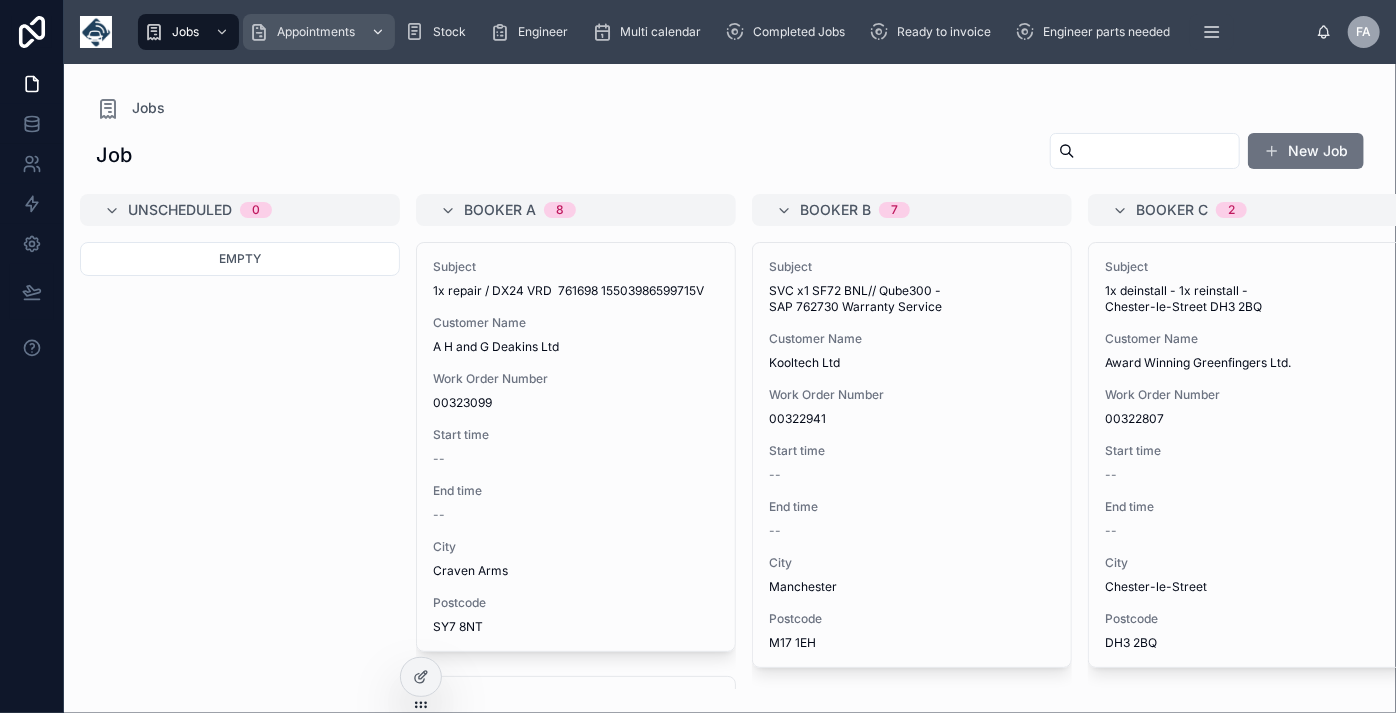 click on "Appointments" at bounding box center [316, 32] 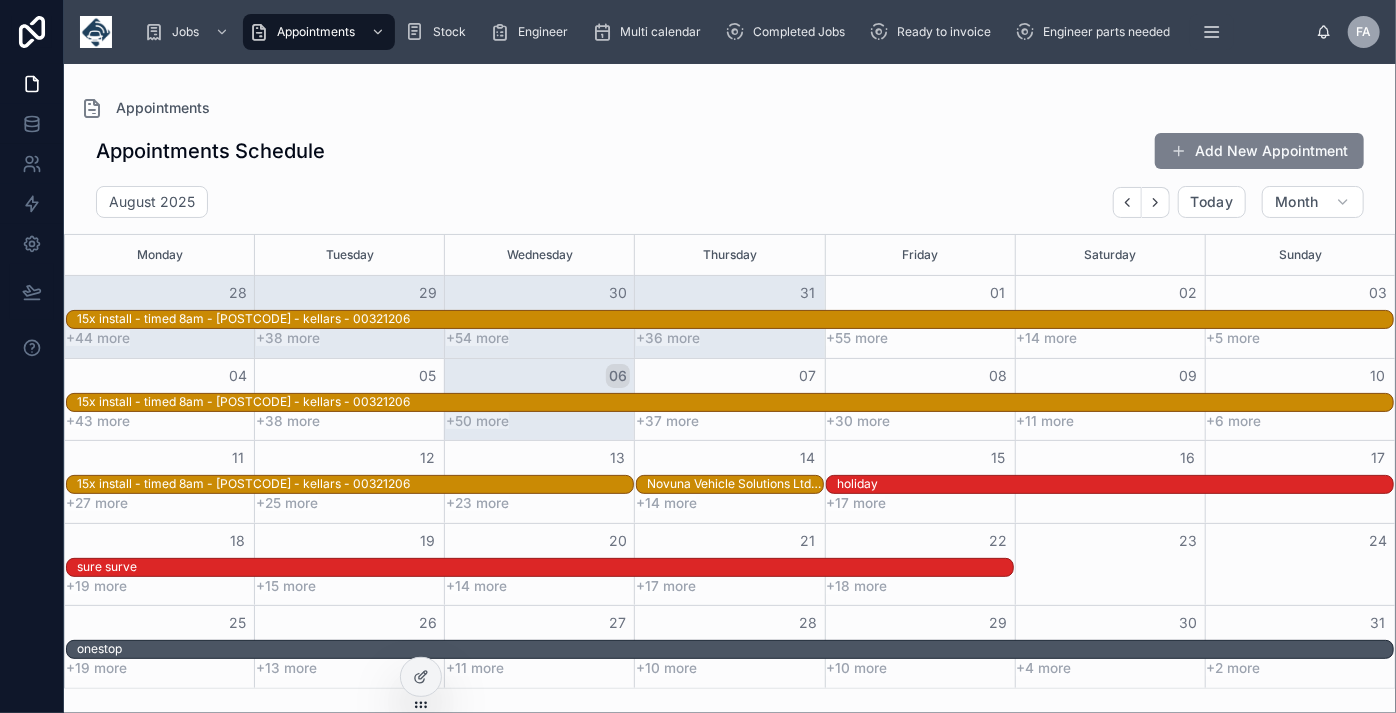 click on "Add New Appointment" at bounding box center [1259, 151] 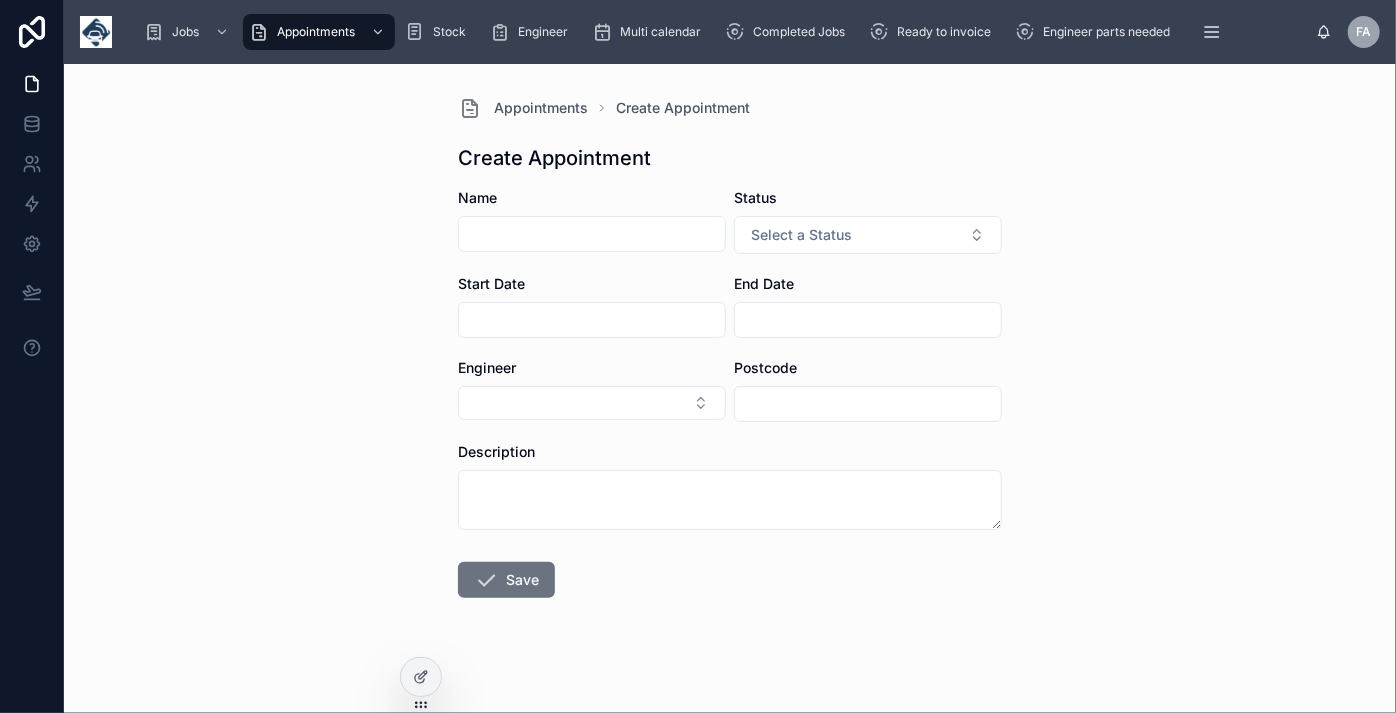 click at bounding box center [592, 234] 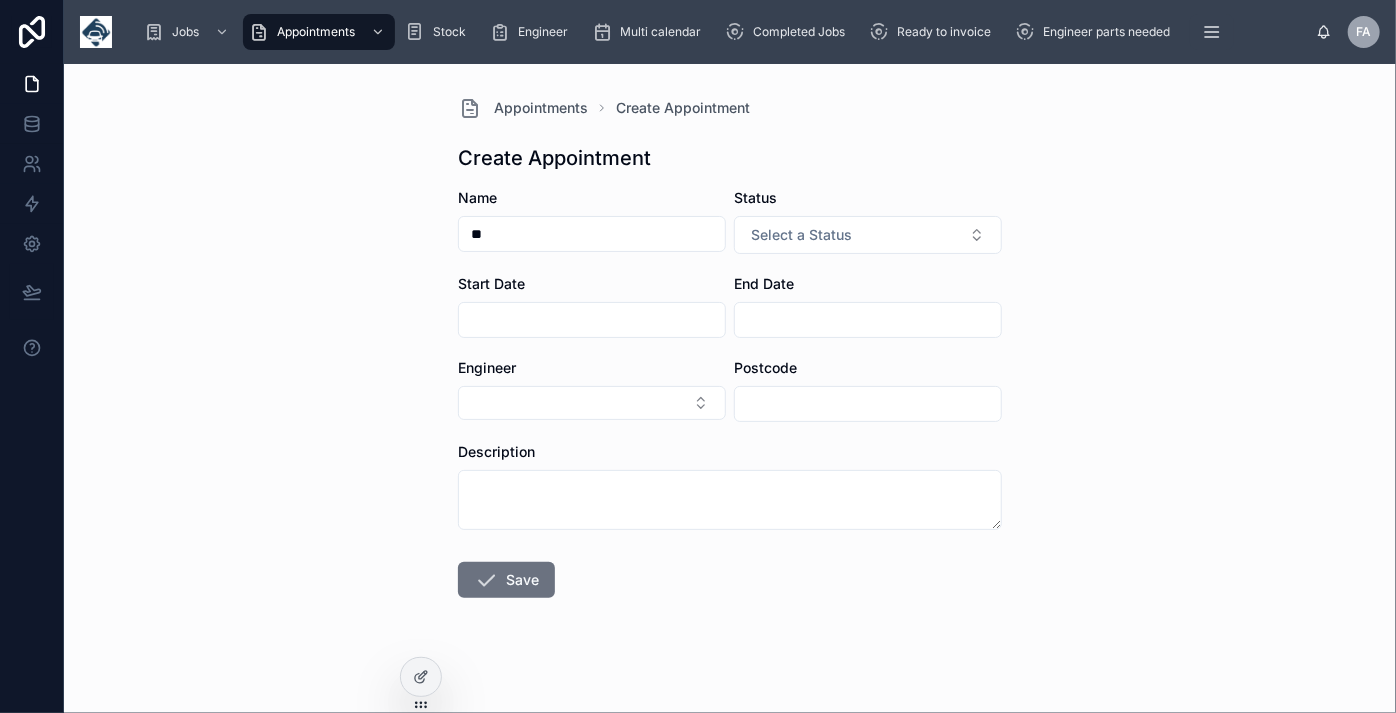 type on "*" 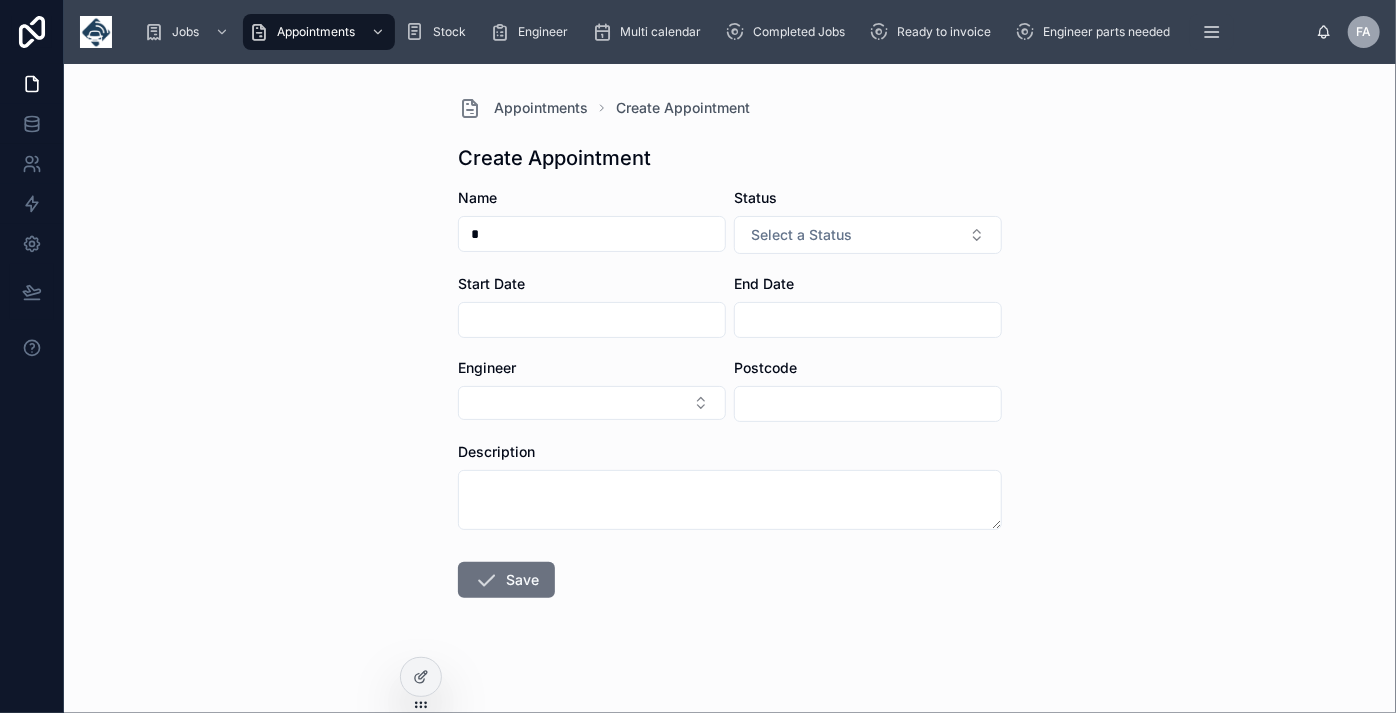 type 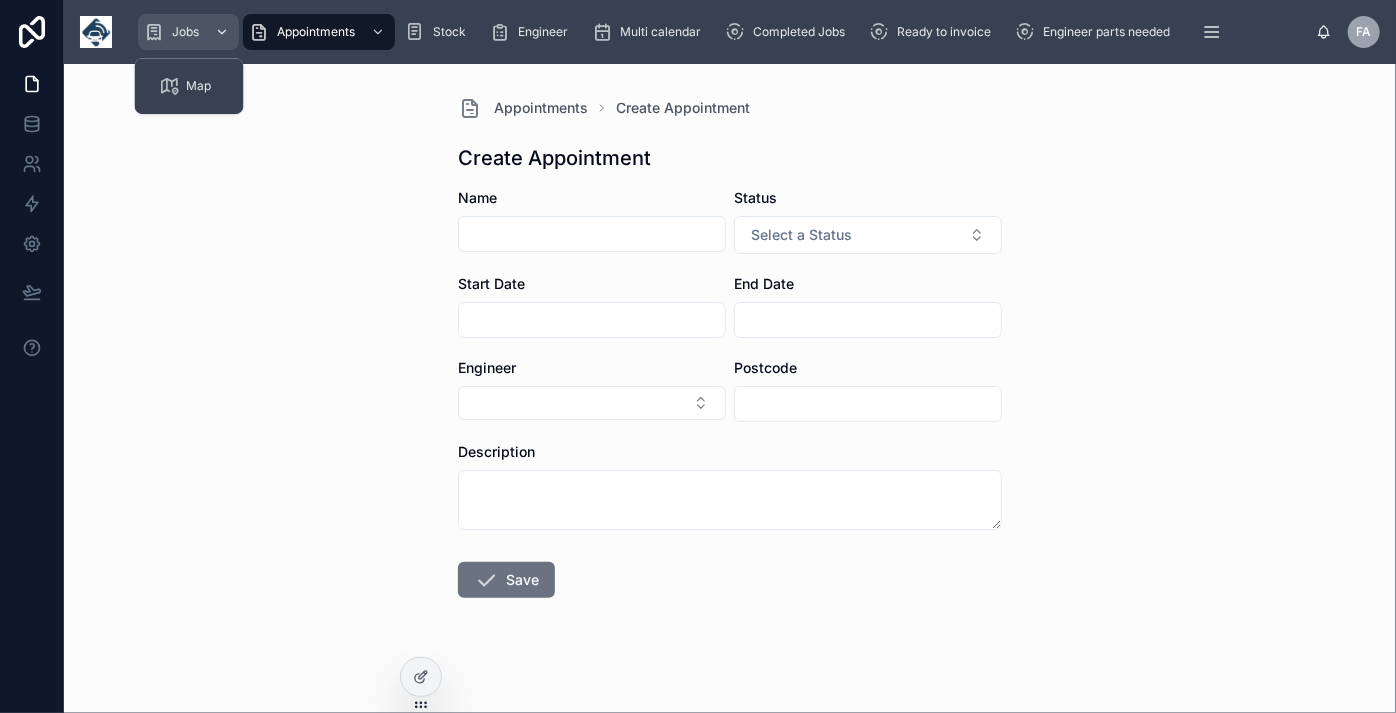 click on "Jobs" at bounding box center [185, 32] 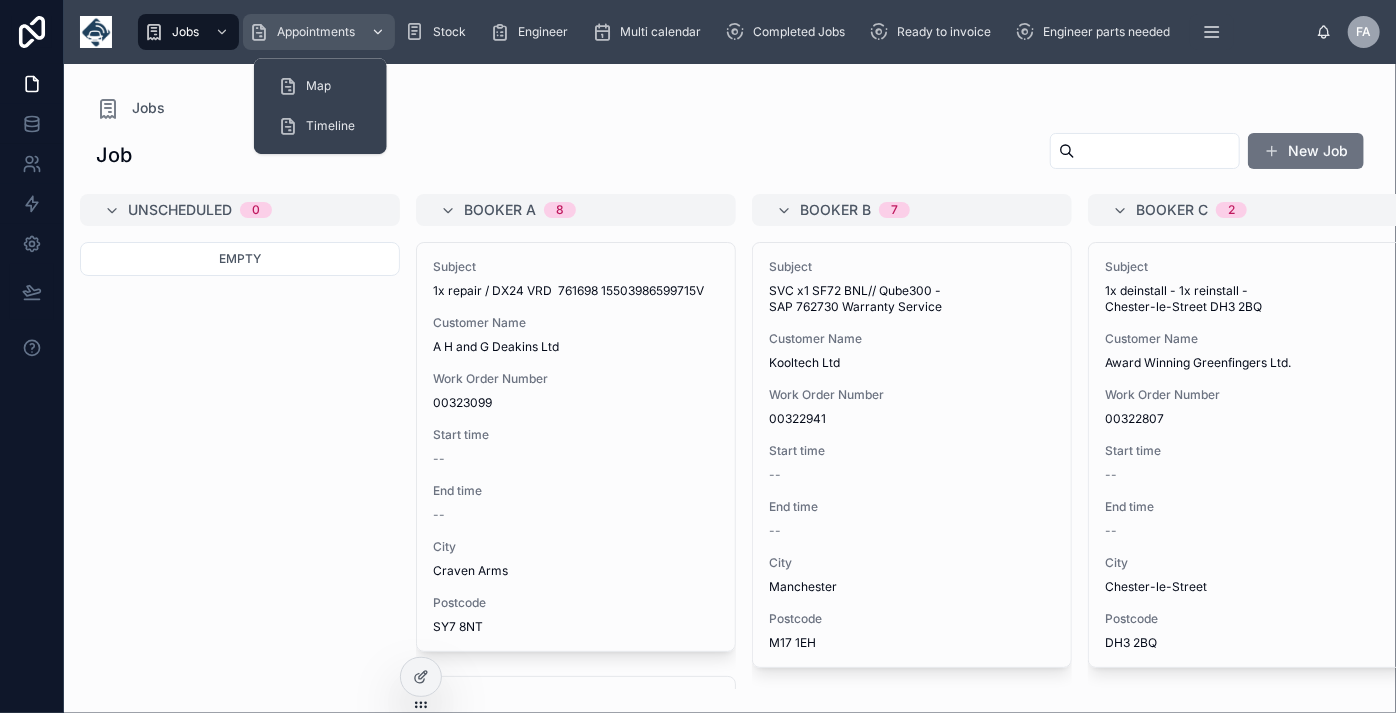 click on "Appointments" at bounding box center [319, 32] 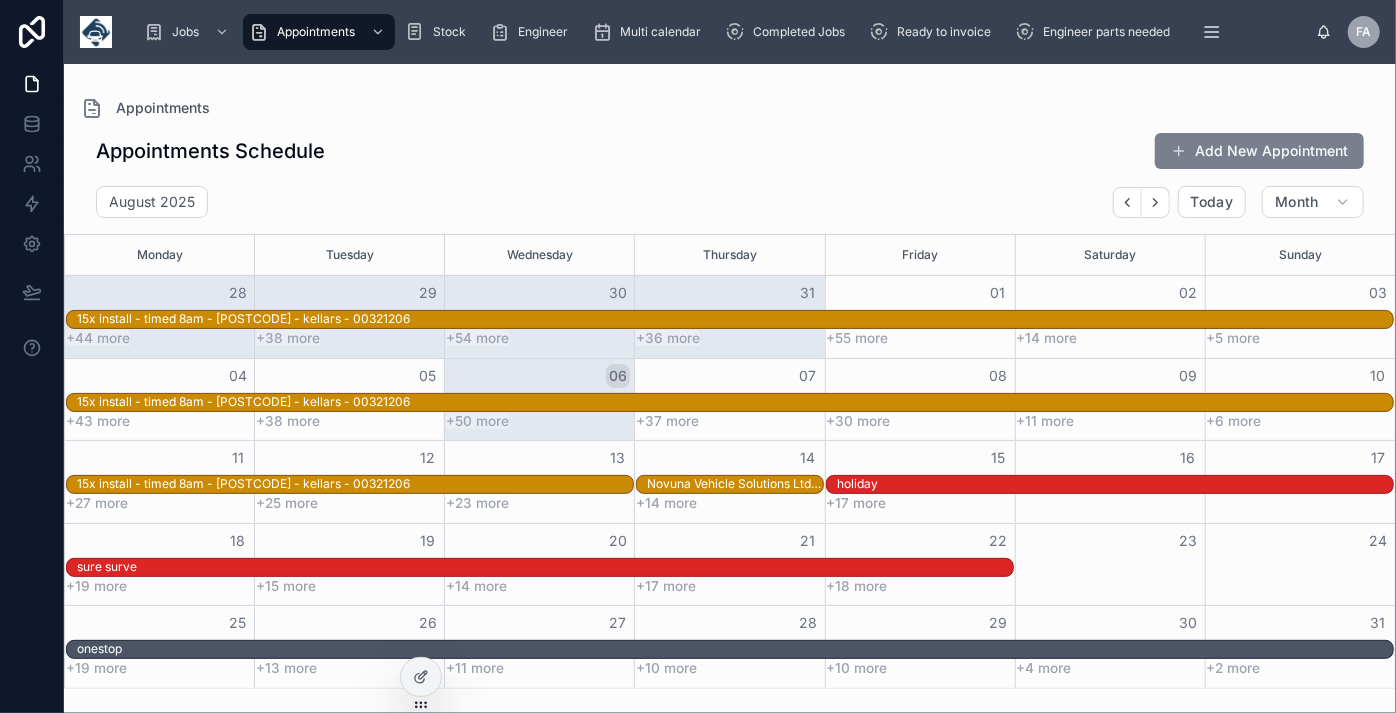 click on "Add New Appointment" at bounding box center (1259, 151) 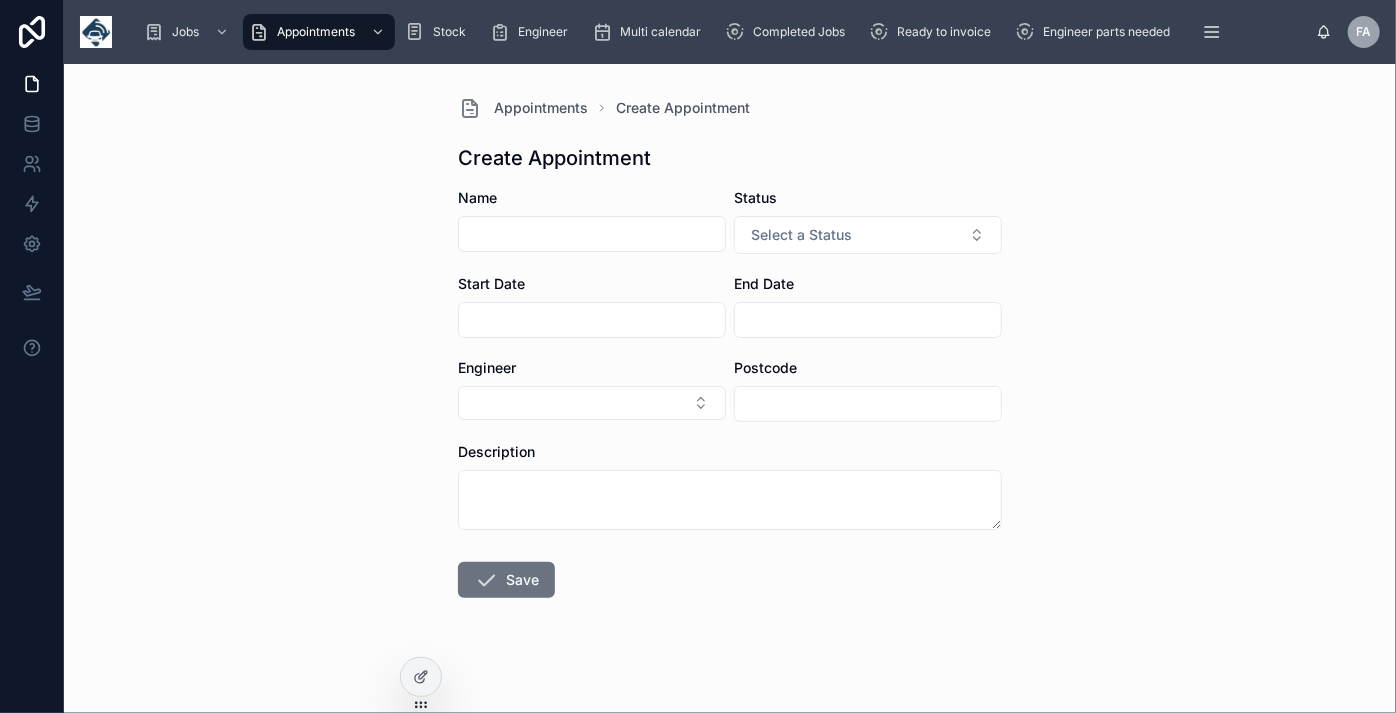click at bounding box center [592, 234] 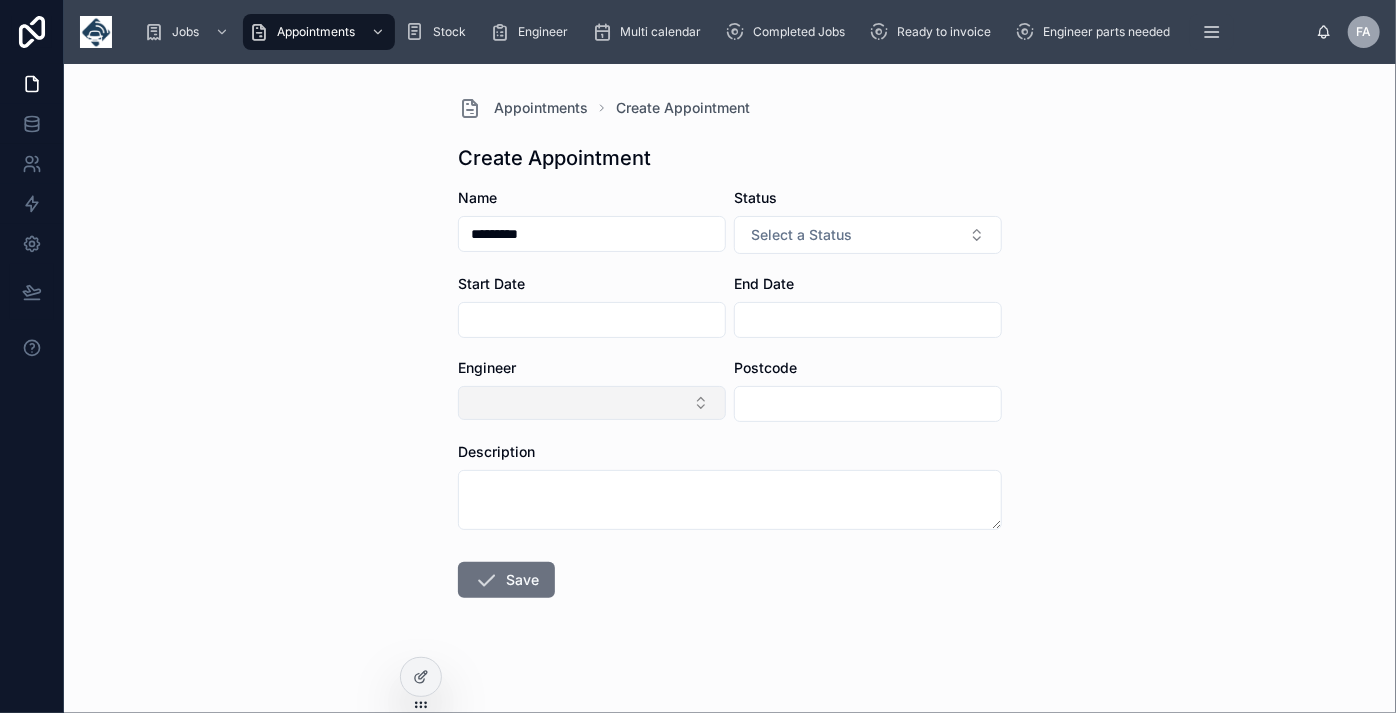 type on "**********" 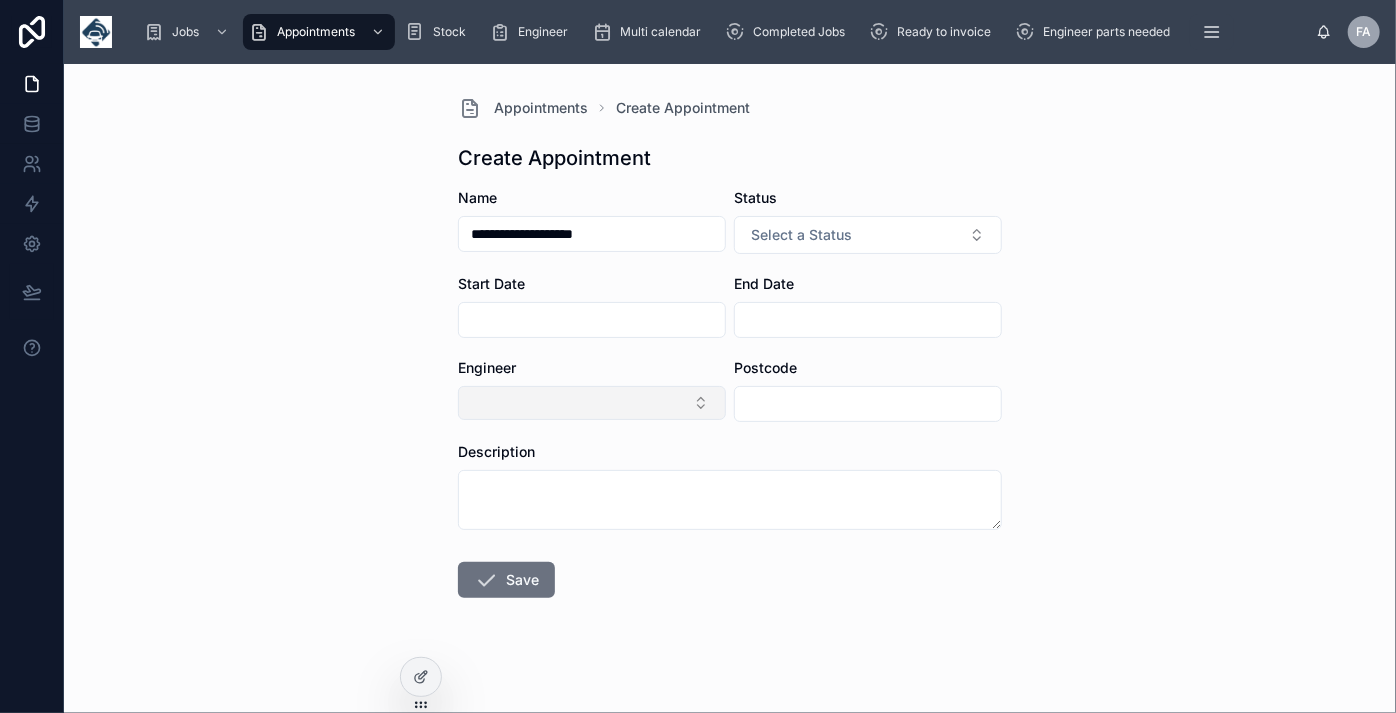 type on "*******" 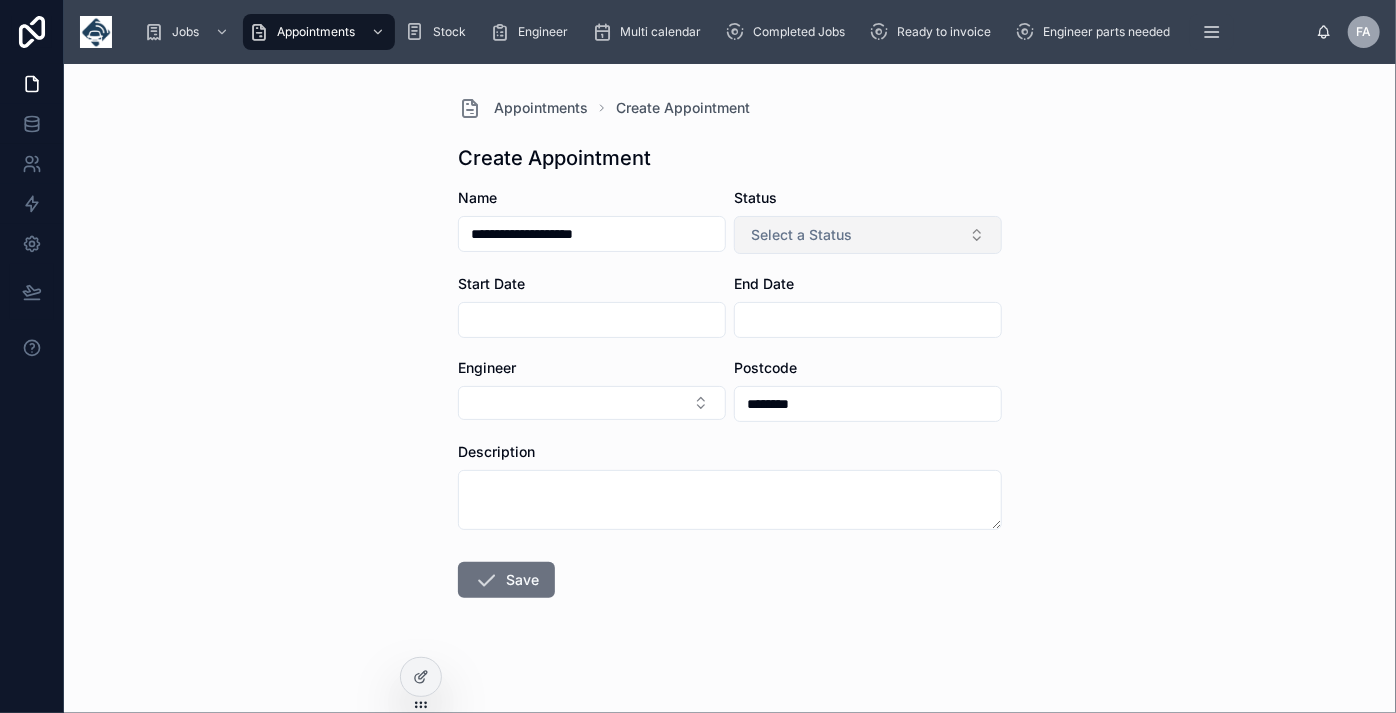 click on "Select a Status" at bounding box center (868, 235) 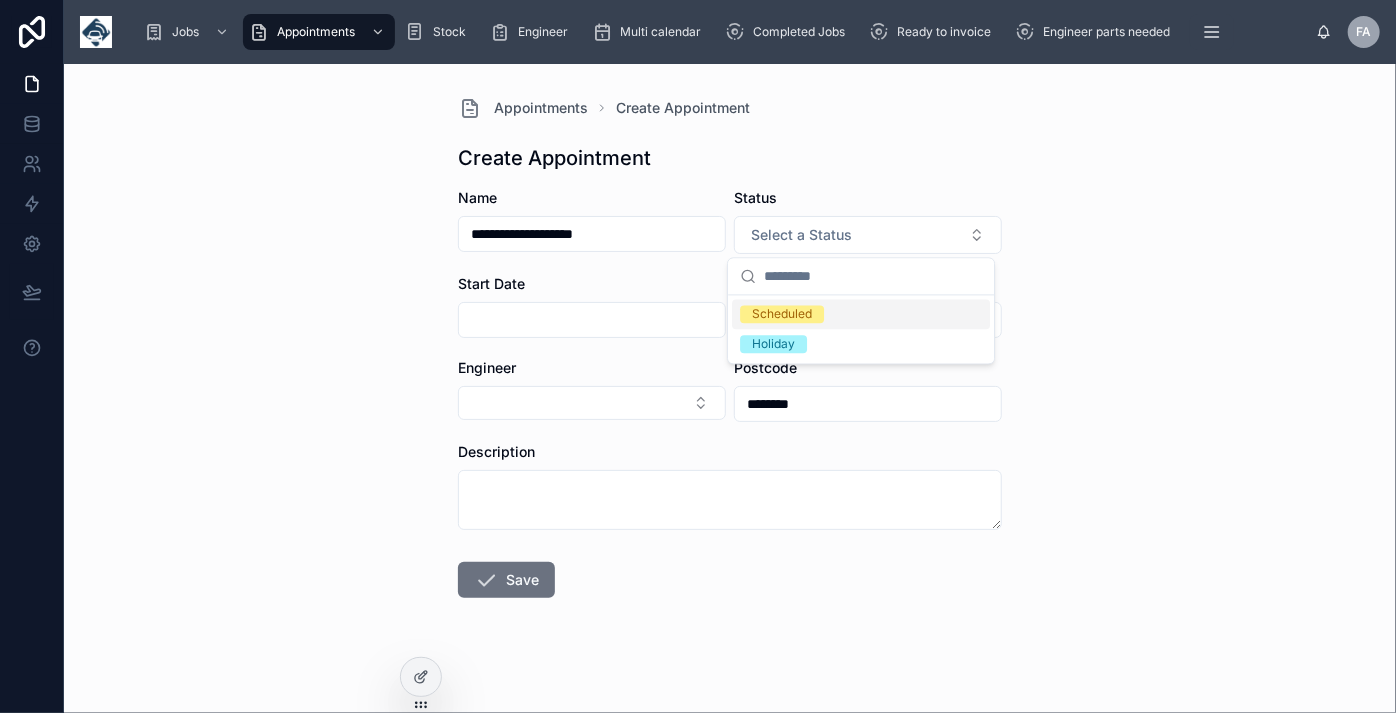click on "Scheduled" at bounding box center (782, 314) 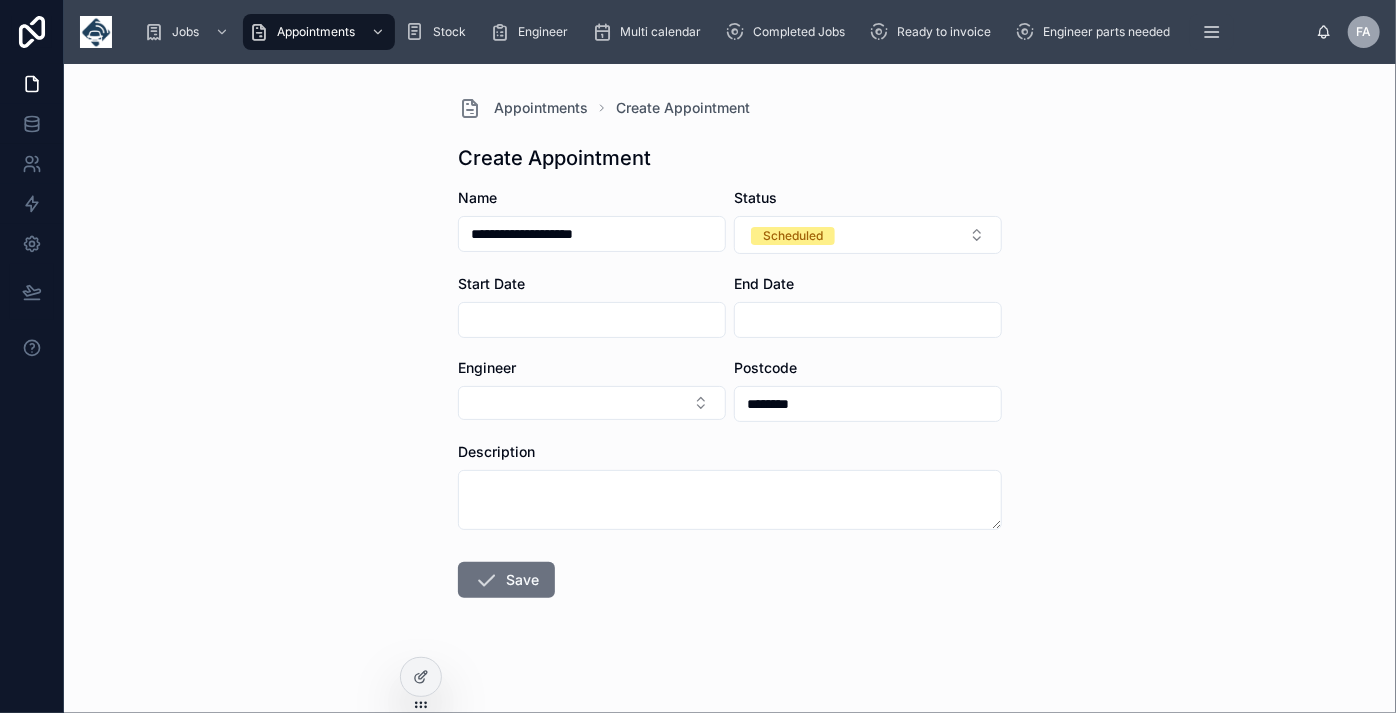 click at bounding box center [592, 320] 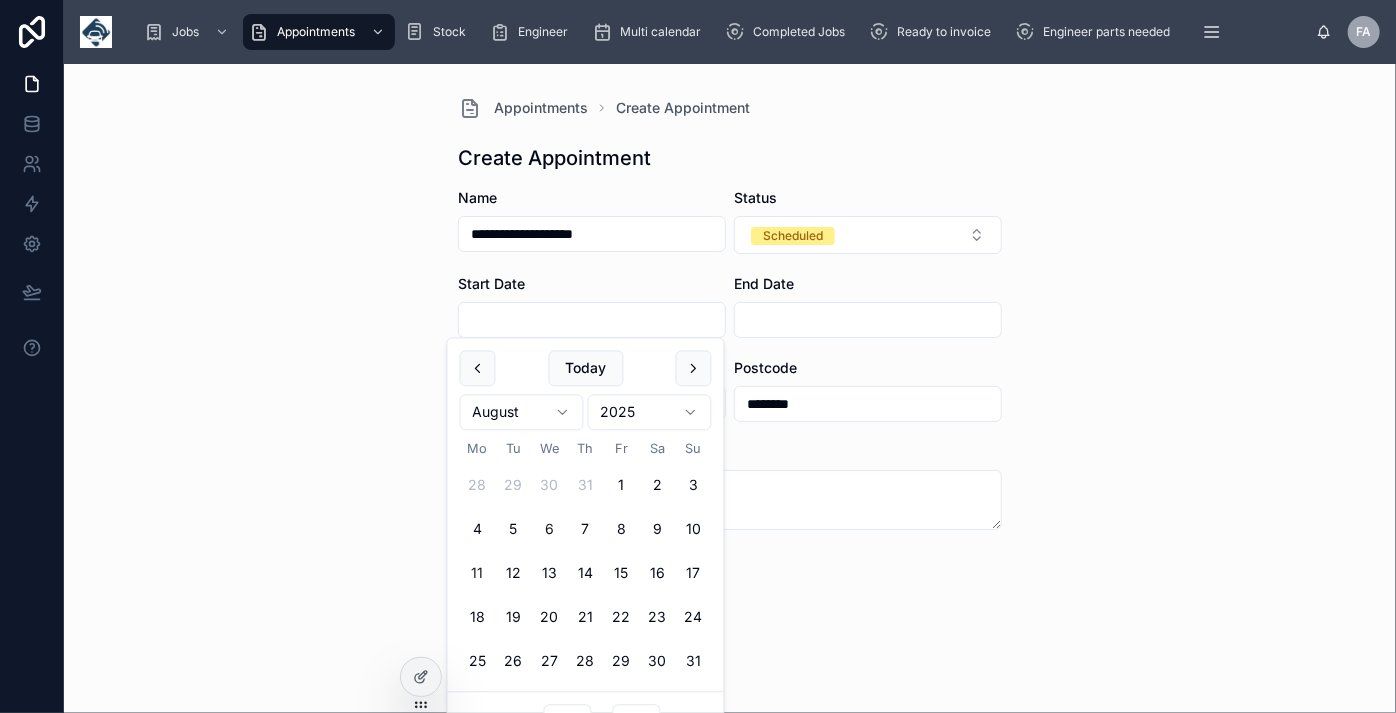 click on "11" at bounding box center [478, 574] 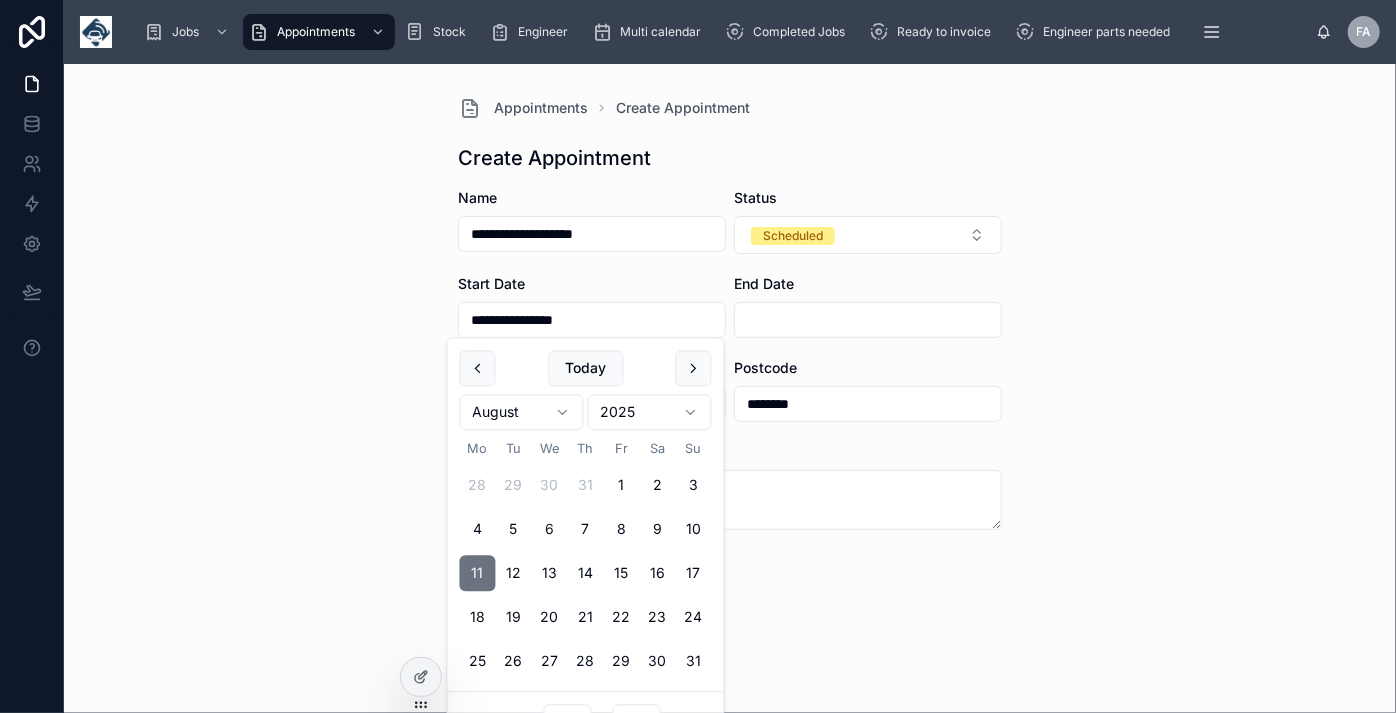 click on "11" at bounding box center (478, 574) 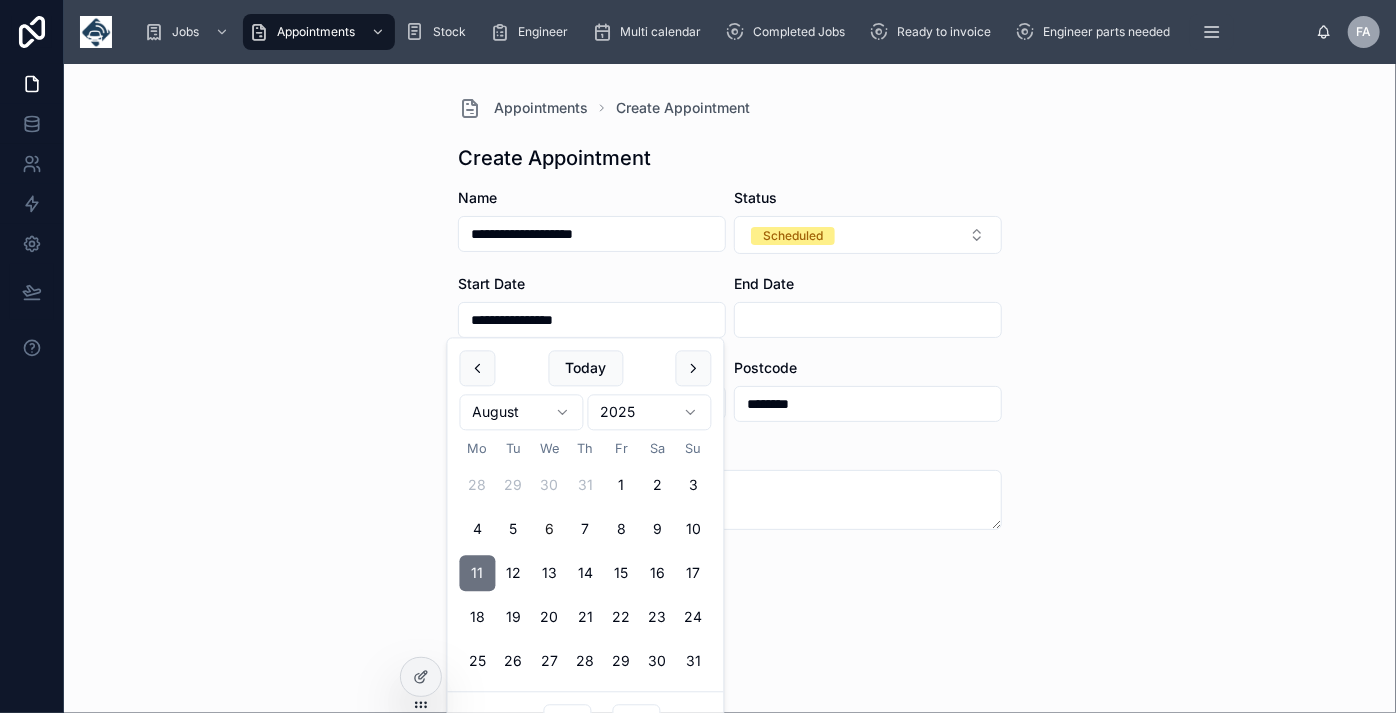 click at bounding box center [868, 320] 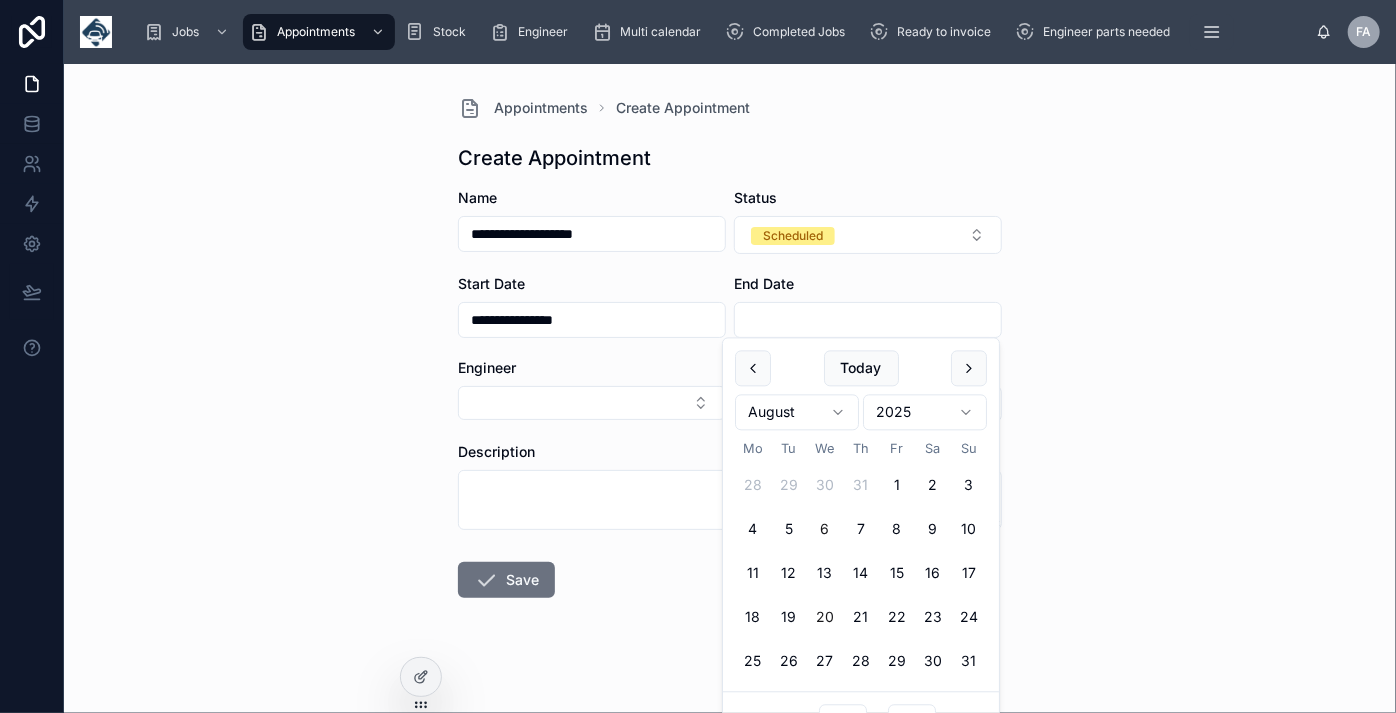 click on "20" at bounding box center (825, 618) 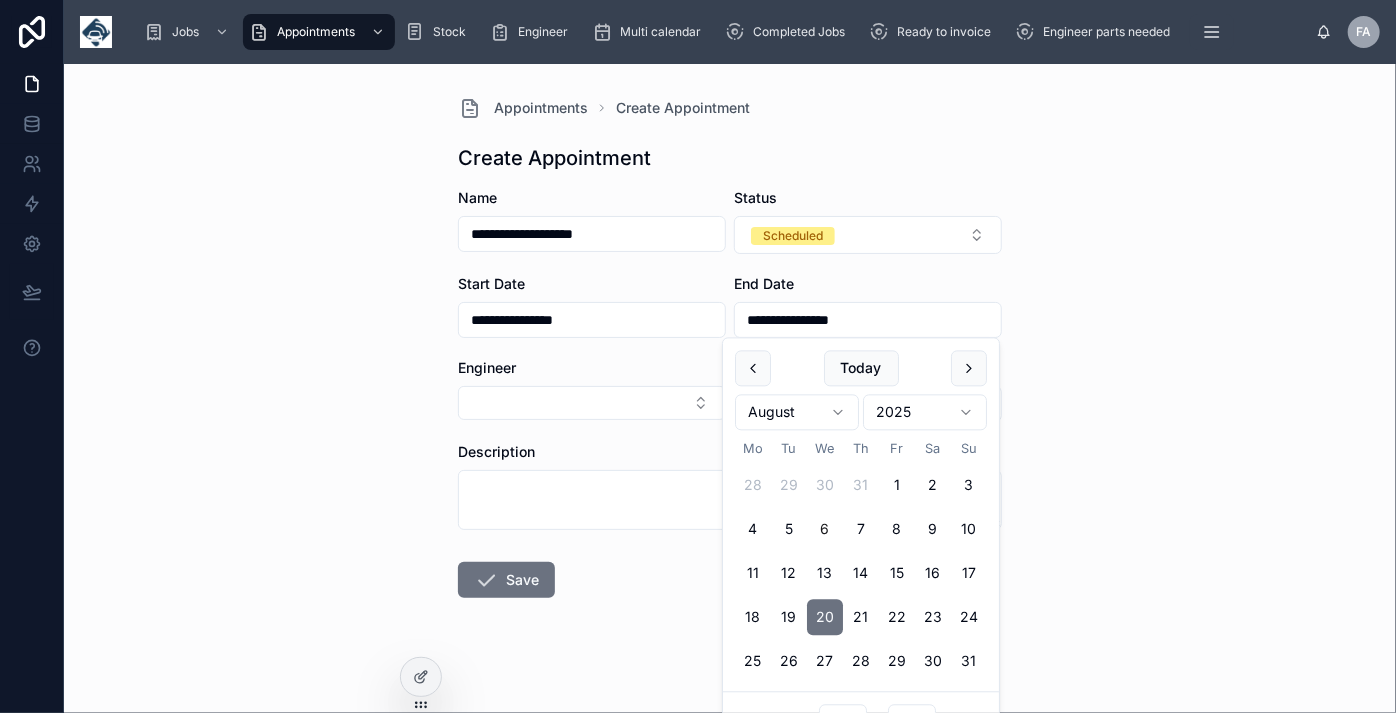 type on "**********" 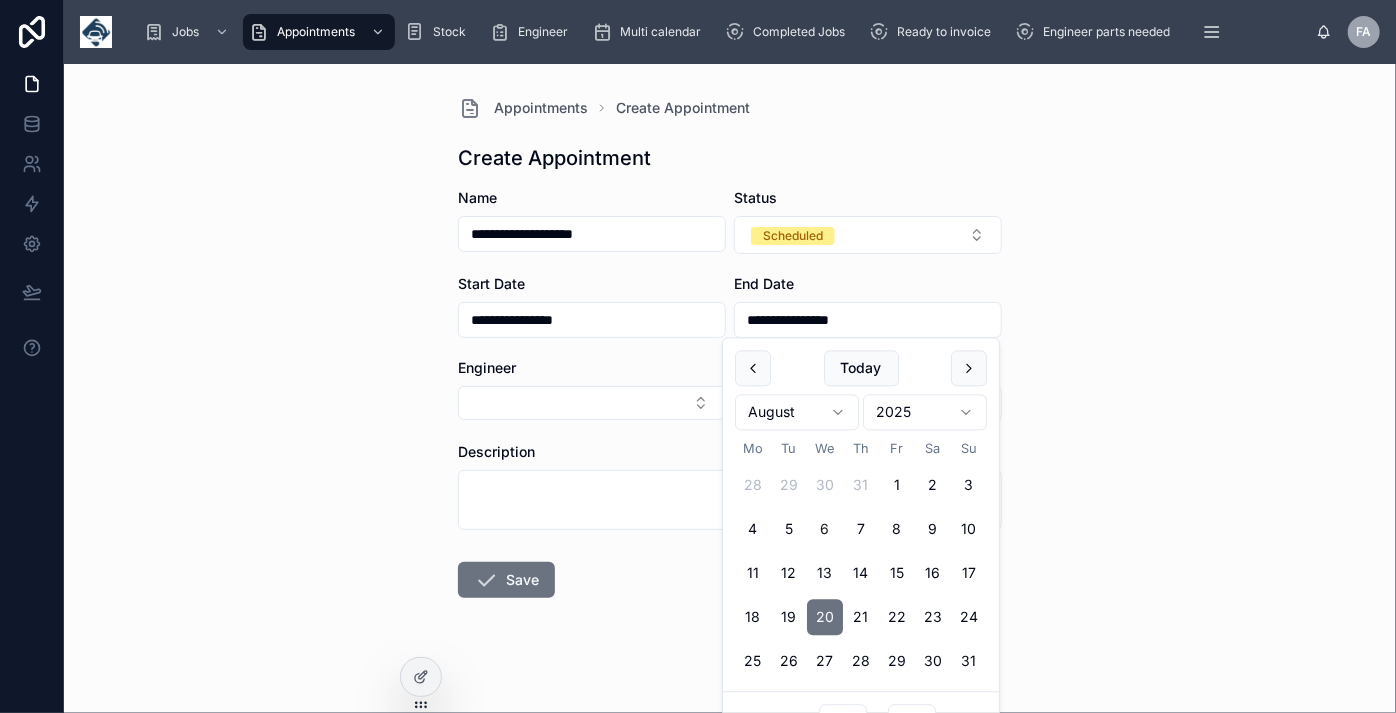 click on "20" at bounding box center (825, 618) 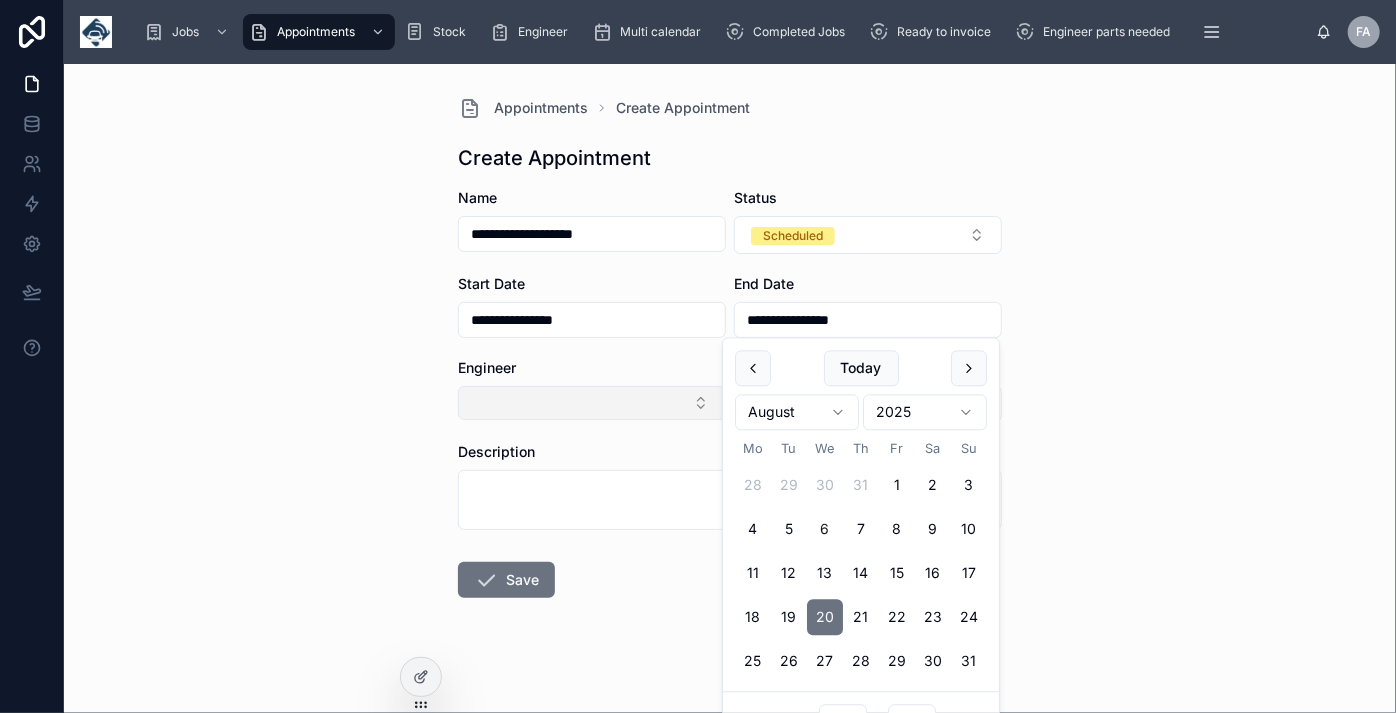 click at bounding box center [592, 403] 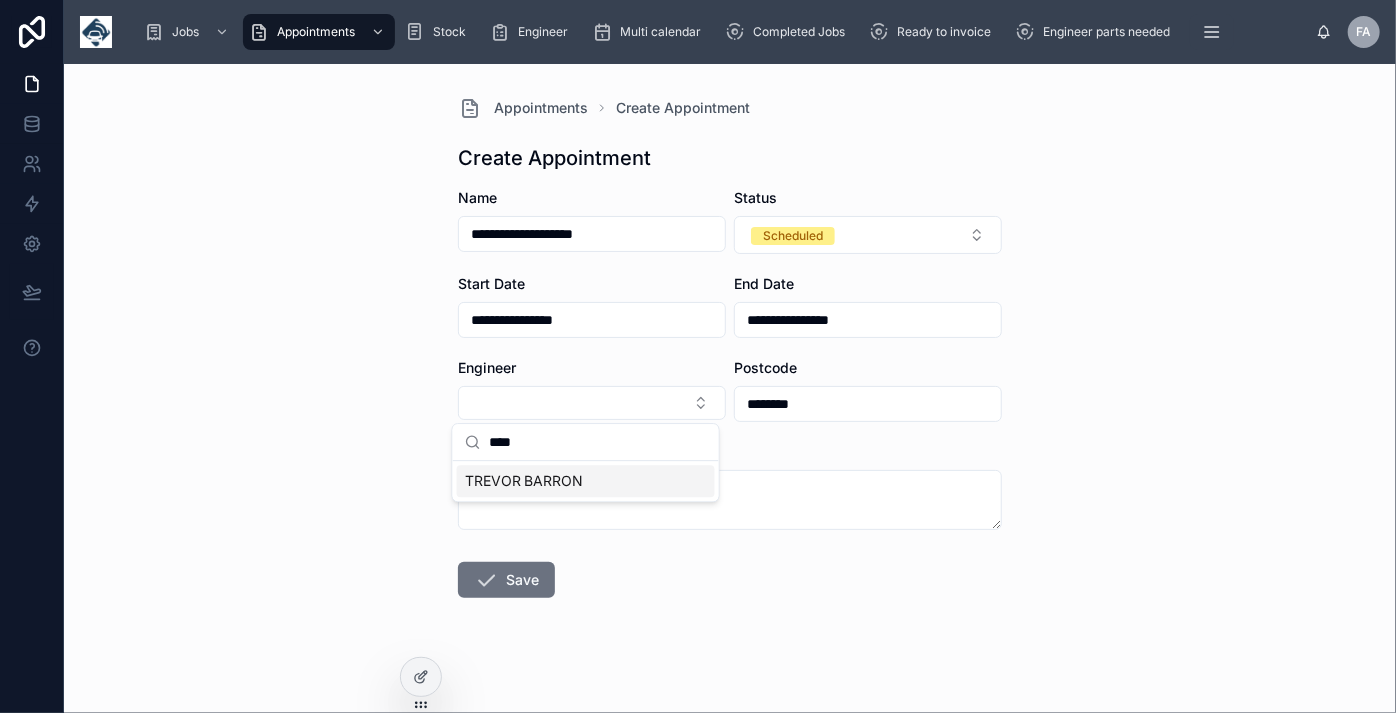 type on "****" 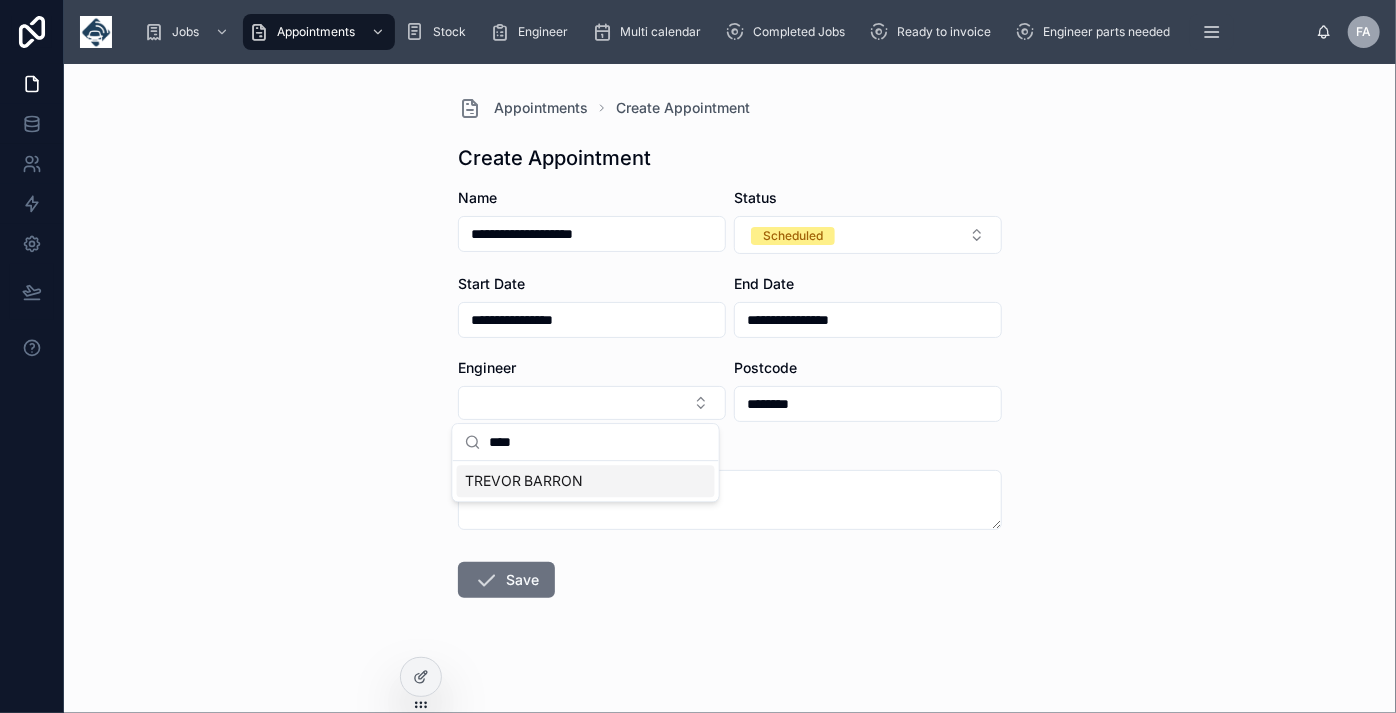 click on "TREVOR BARRON" at bounding box center (524, 481) 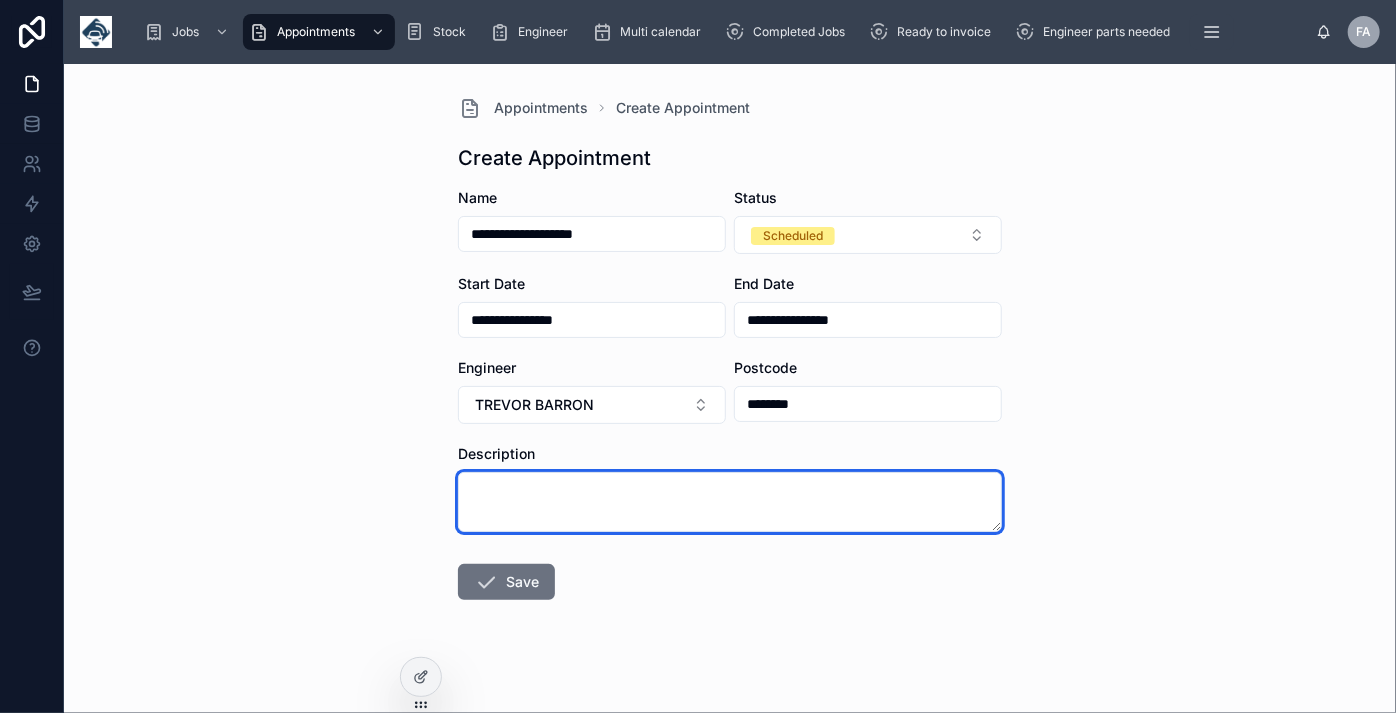 click at bounding box center (730, 502) 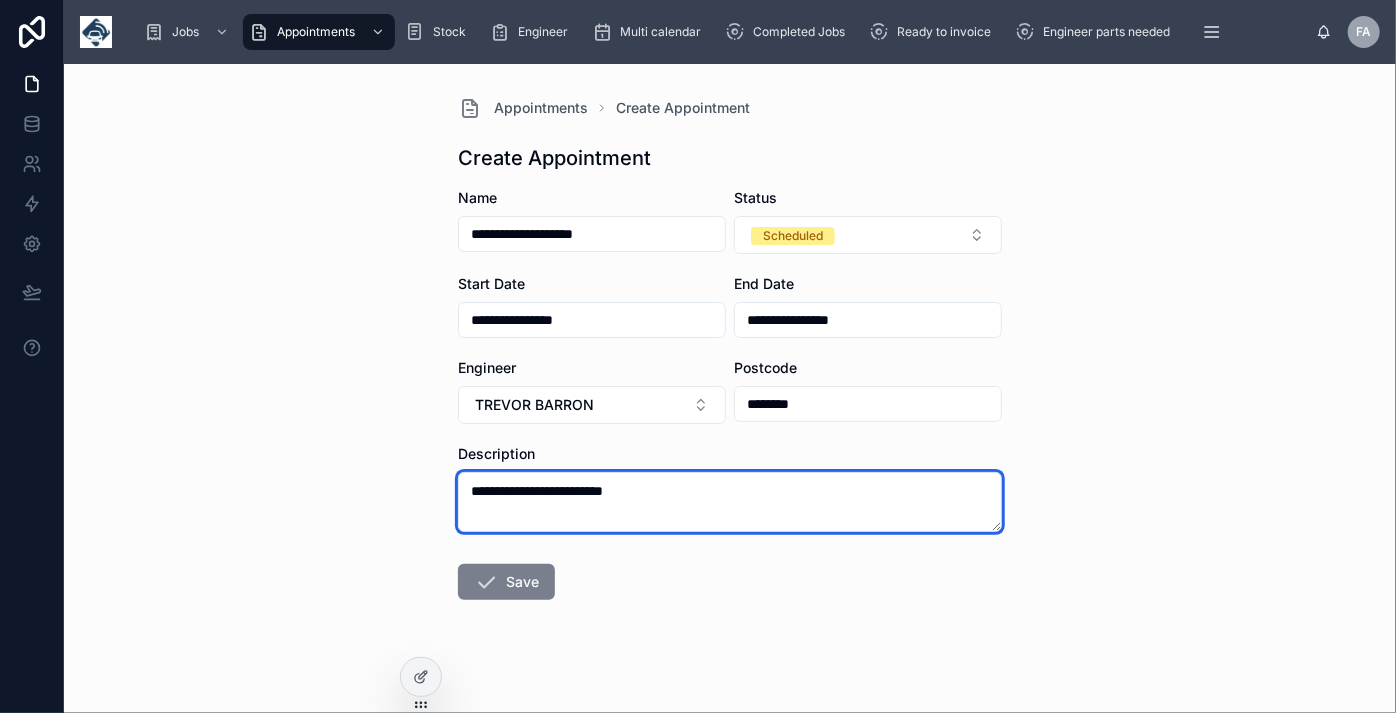type on "**********" 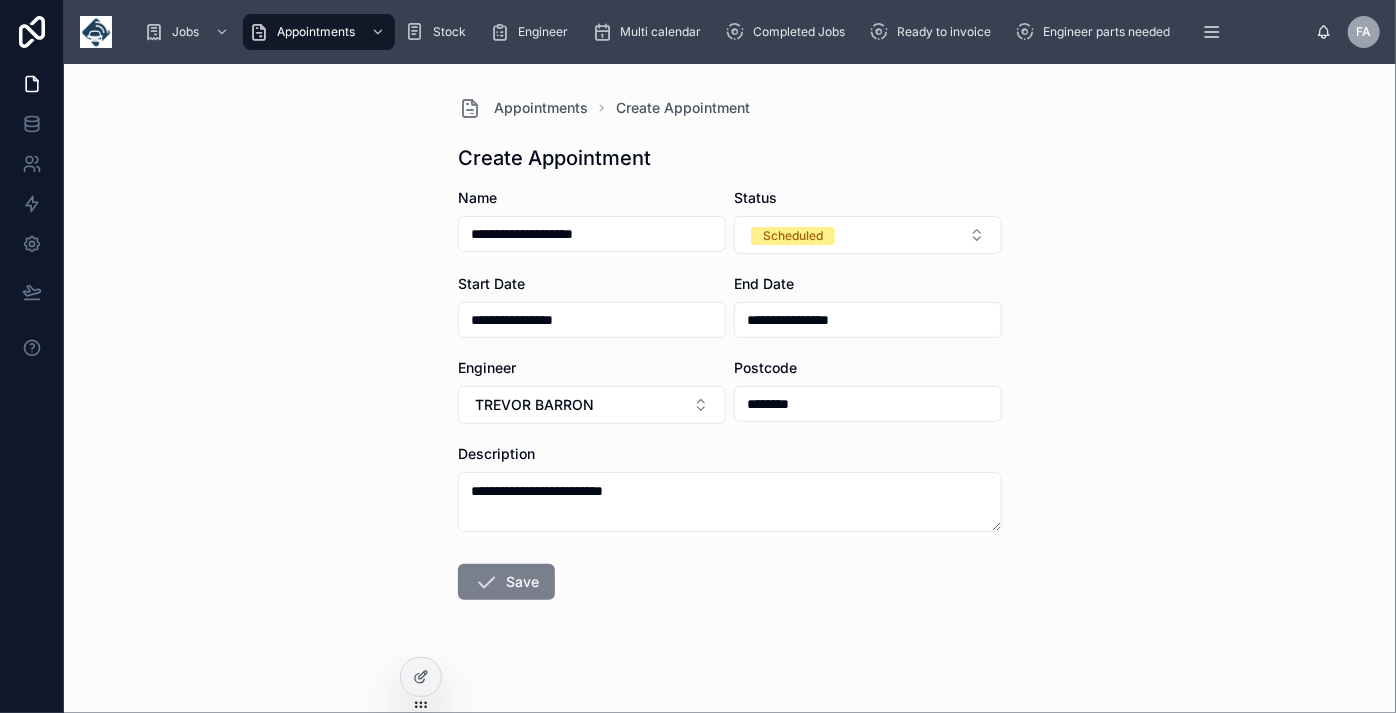 click on "Save" at bounding box center (506, 582) 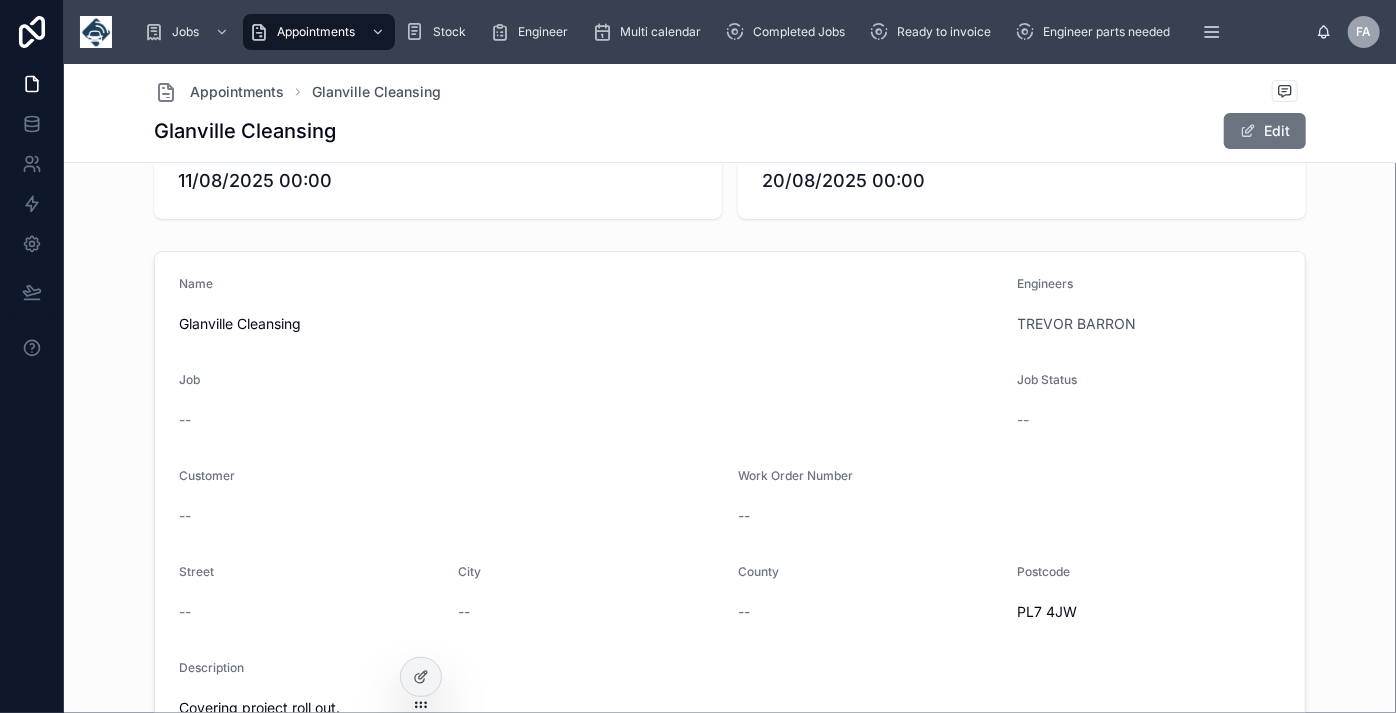 scroll, scrollTop: 0, scrollLeft: 0, axis: both 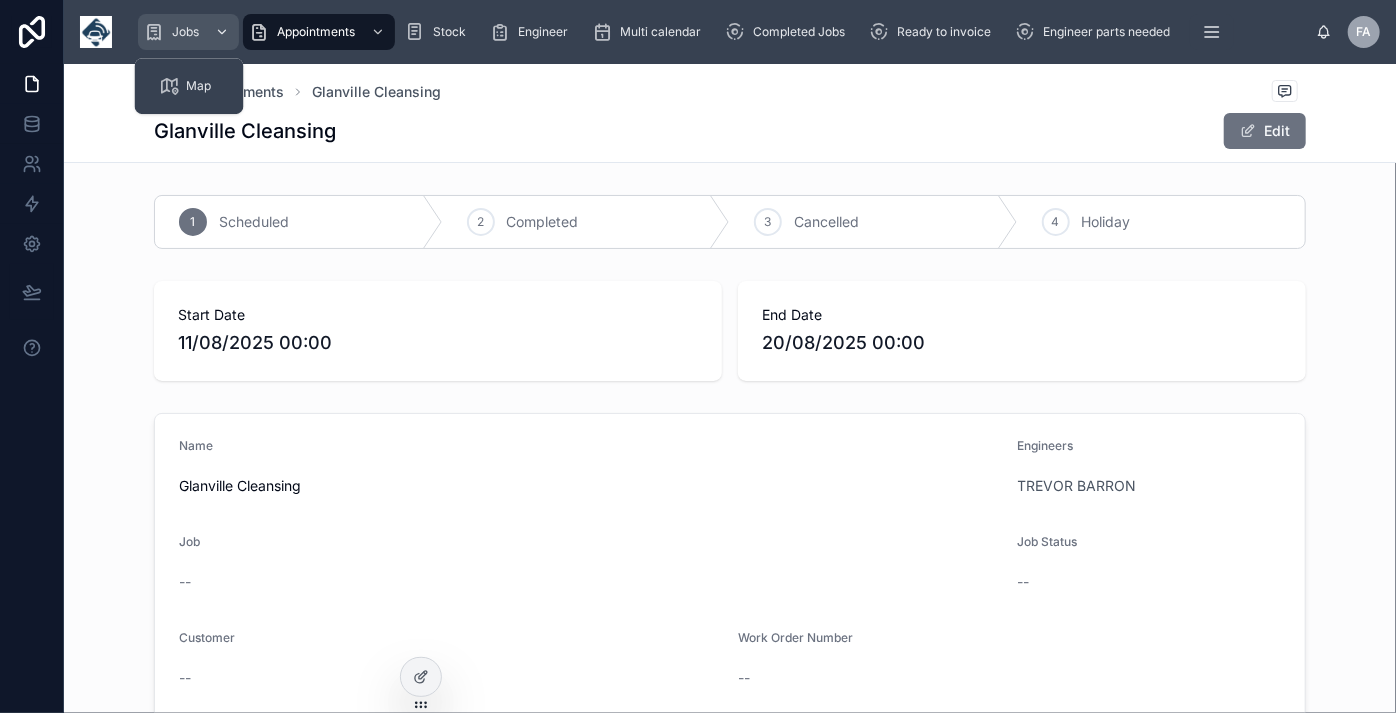click on "Jobs" at bounding box center [185, 32] 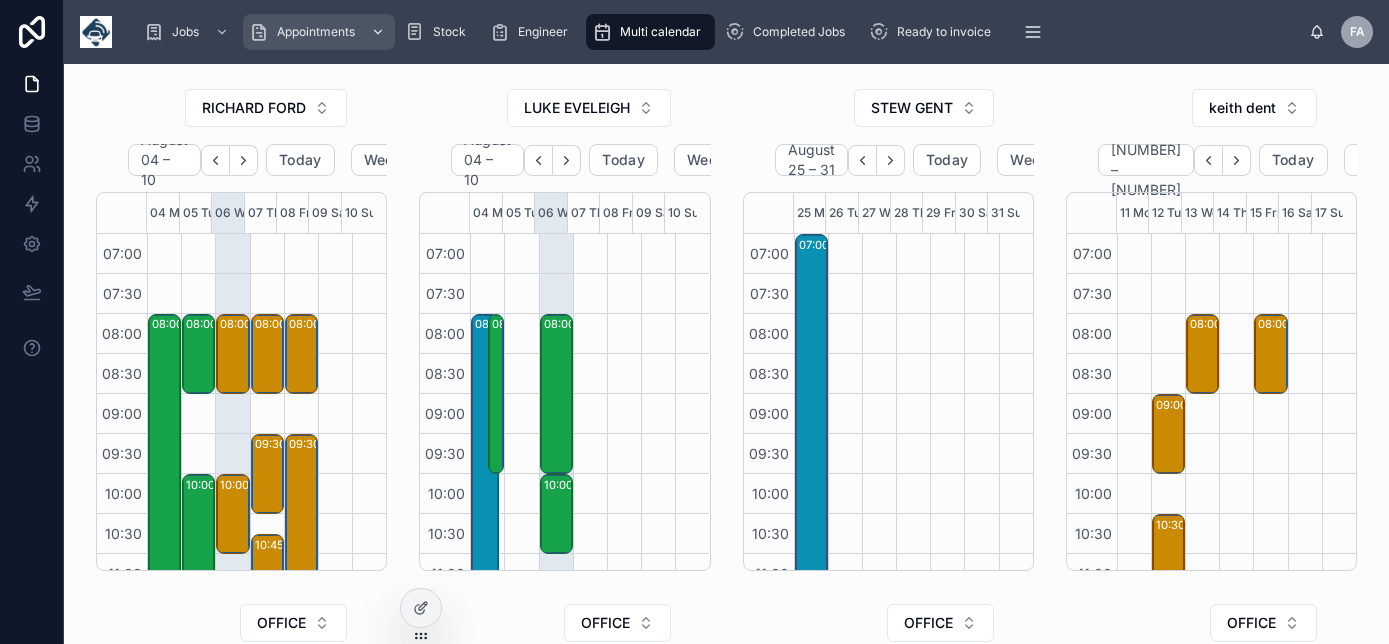 scroll, scrollTop: 0, scrollLeft: 0, axis: both 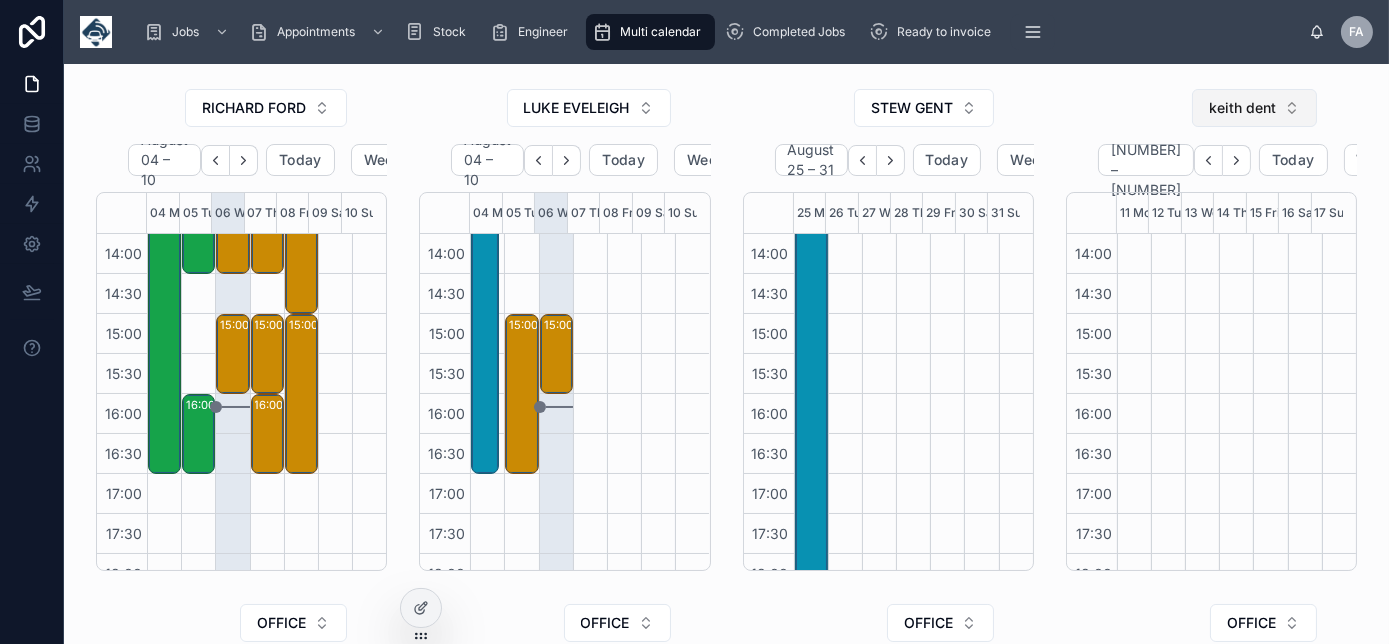 click on "keith dent" at bounding box center [1254, 108] 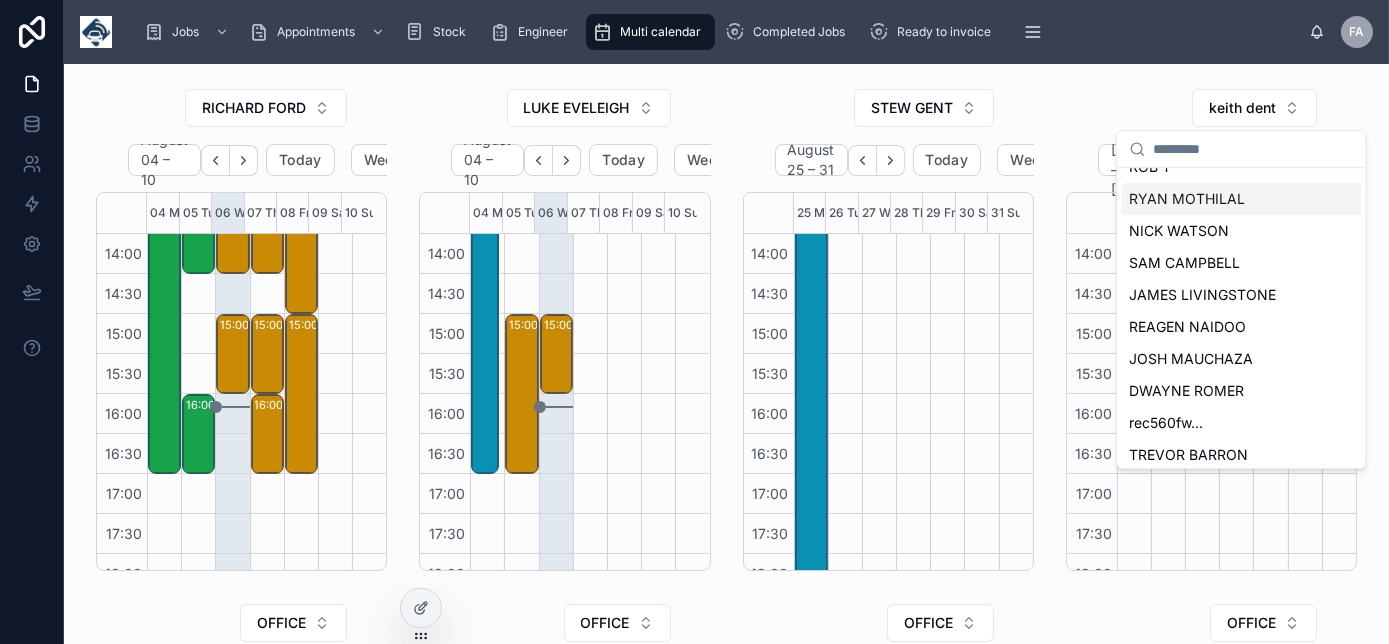 scroll, scrollTop: 475, scrollLeft: 0, axis: vertical 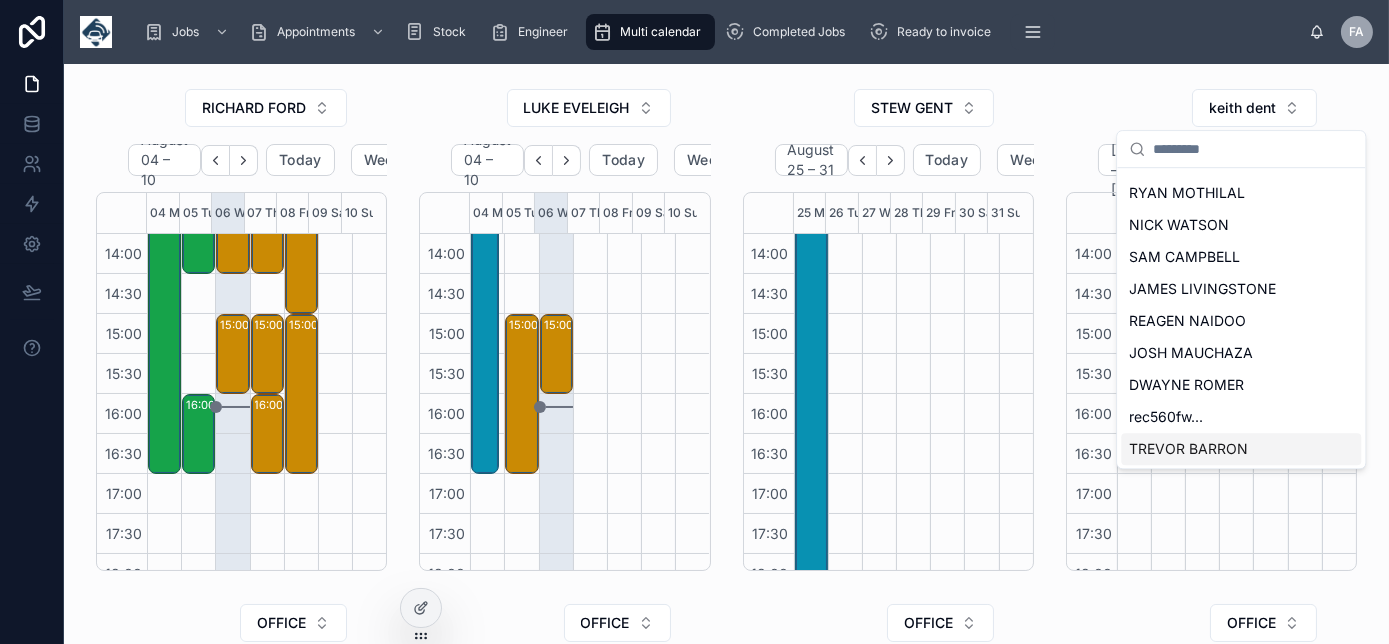 click on "TREVOR BARRON" at bounding box center (1188, 449) 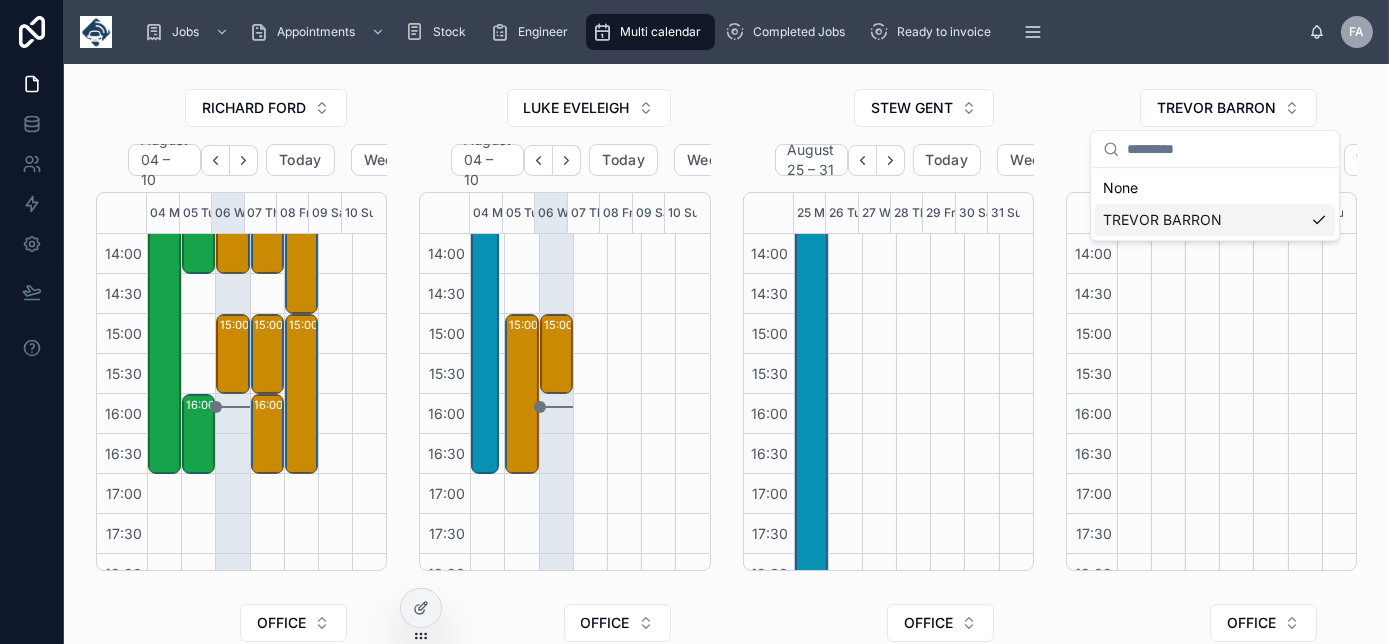 scroll, scrollTop: 0, scrollLeft: 0, axis: both 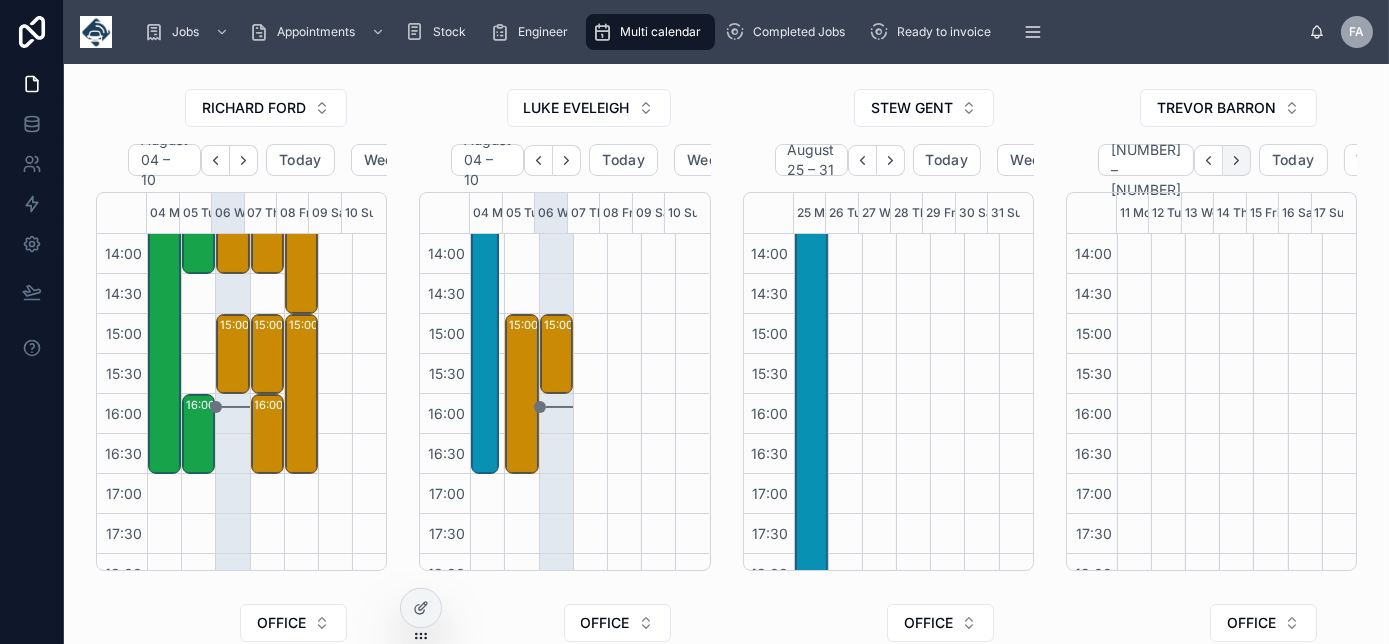 click 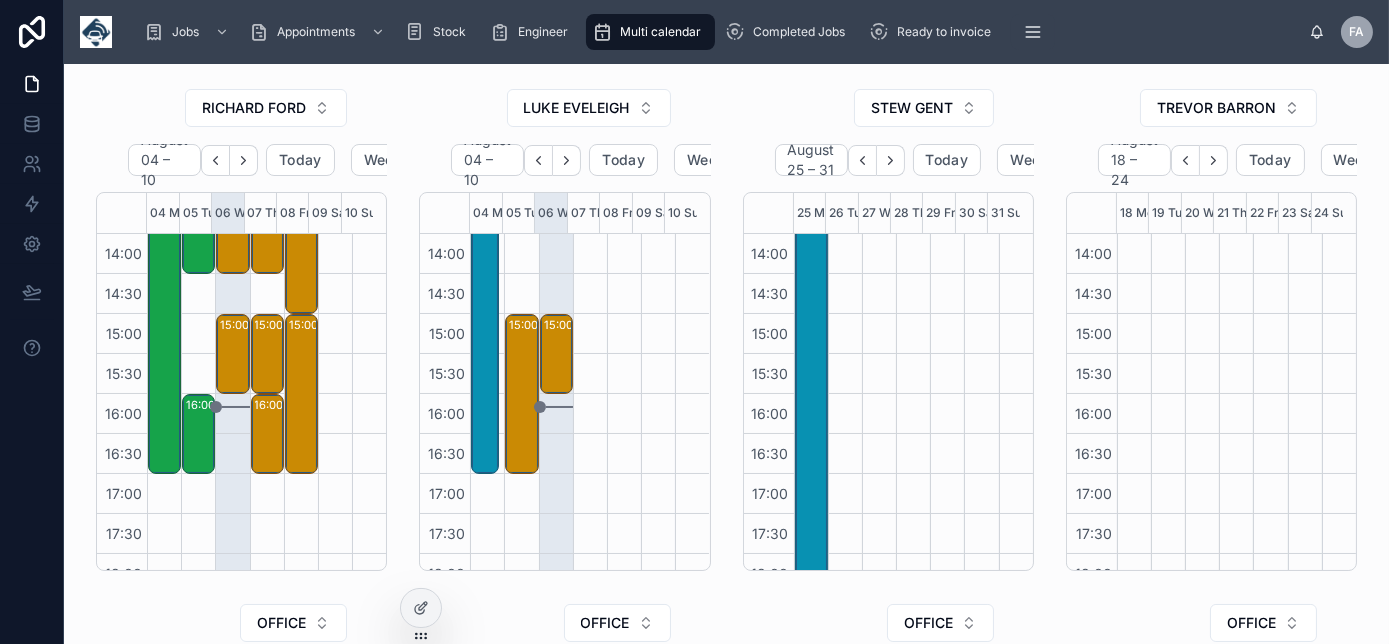 click 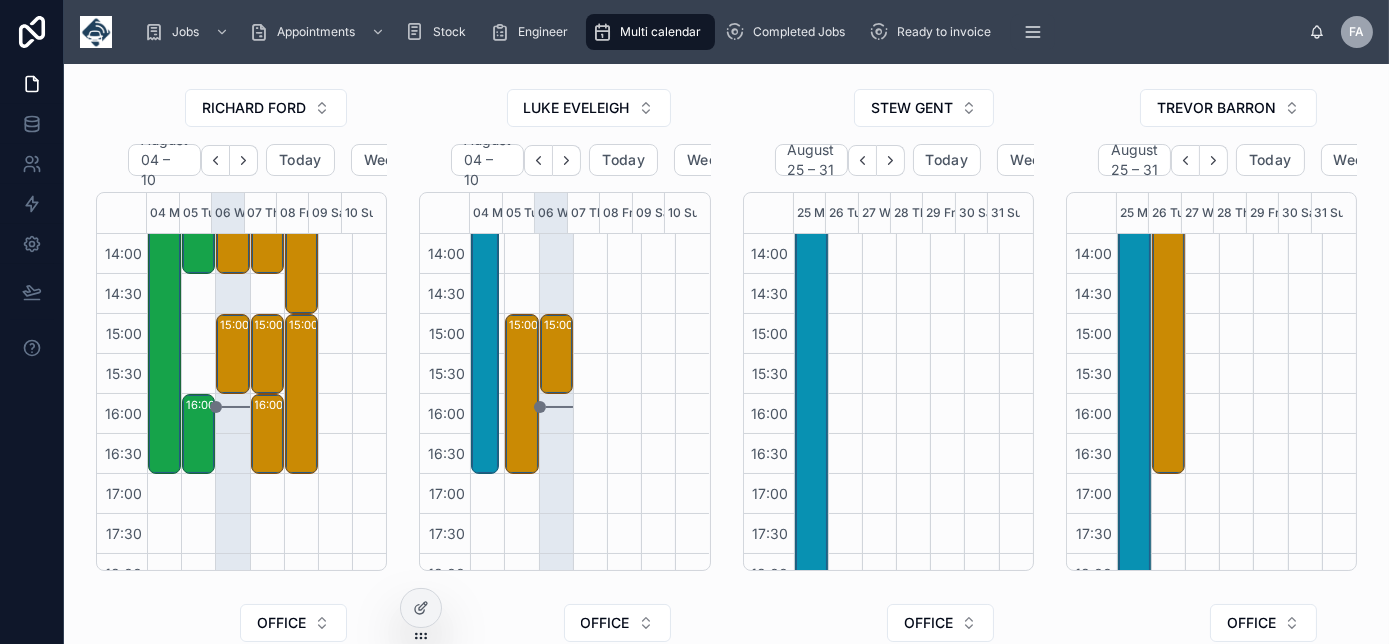 click 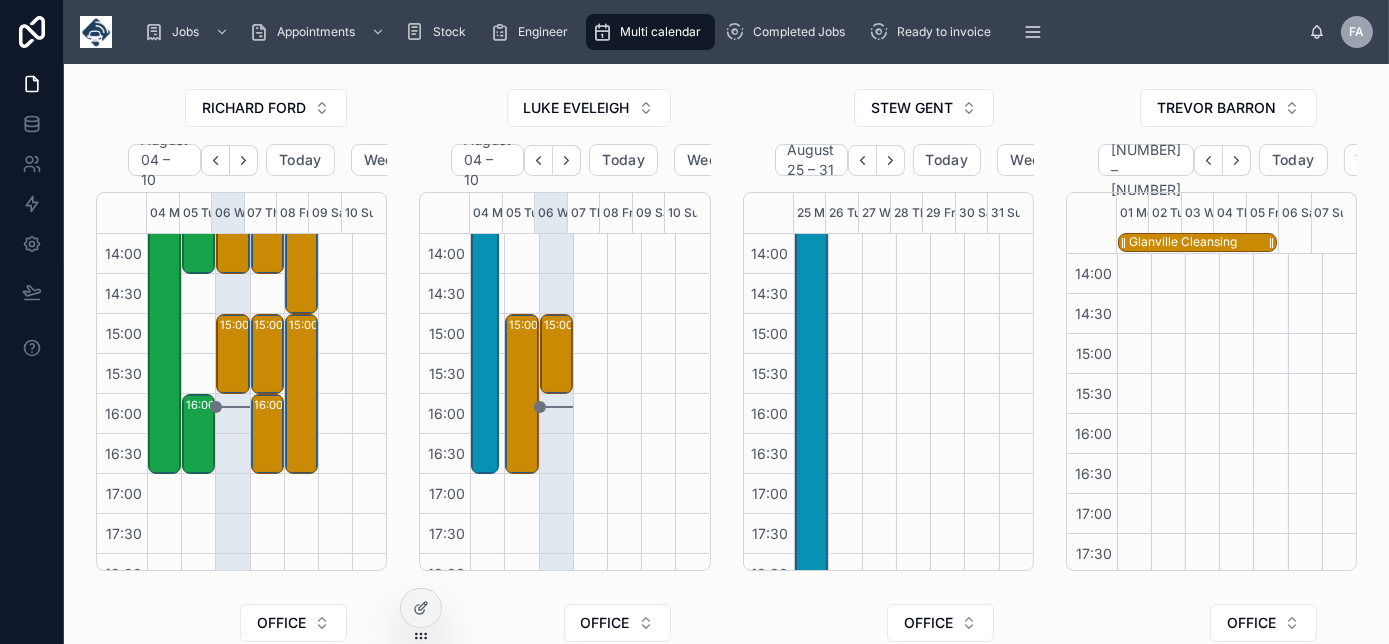 click on "Glanville Cleansing" at bounding box center [1183, 242] 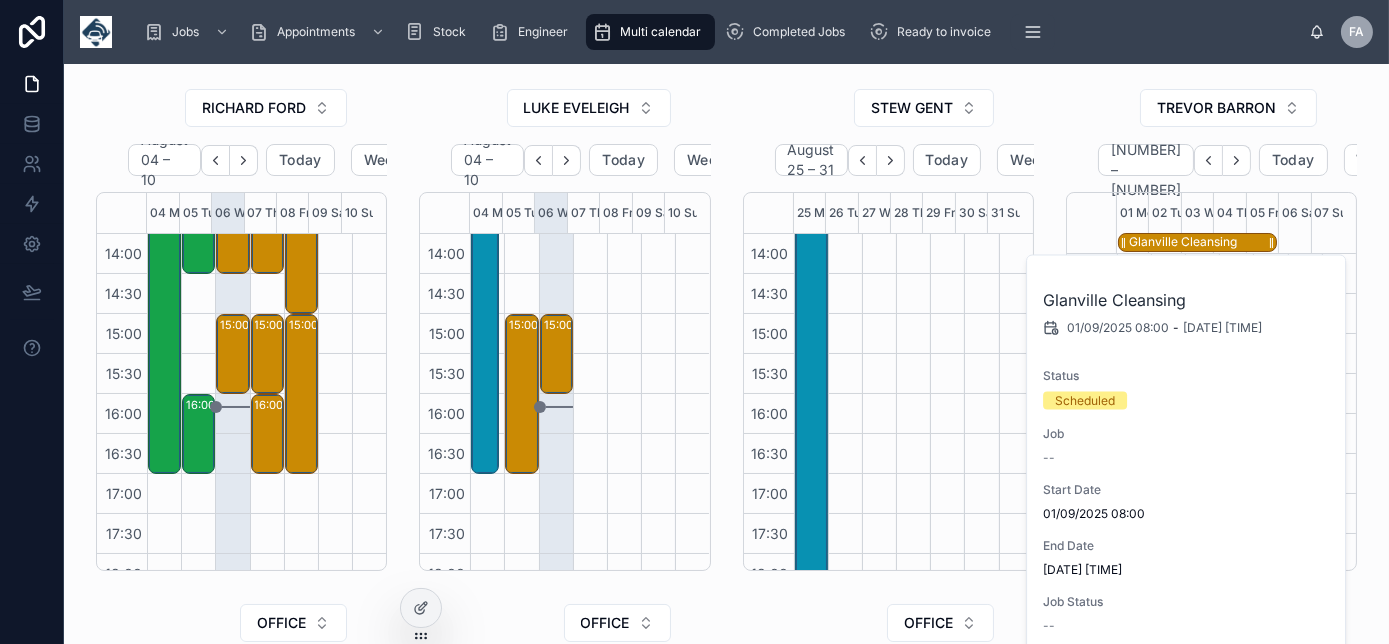 click on "Glanville Cleansing" at bounding box center (1183, 242) 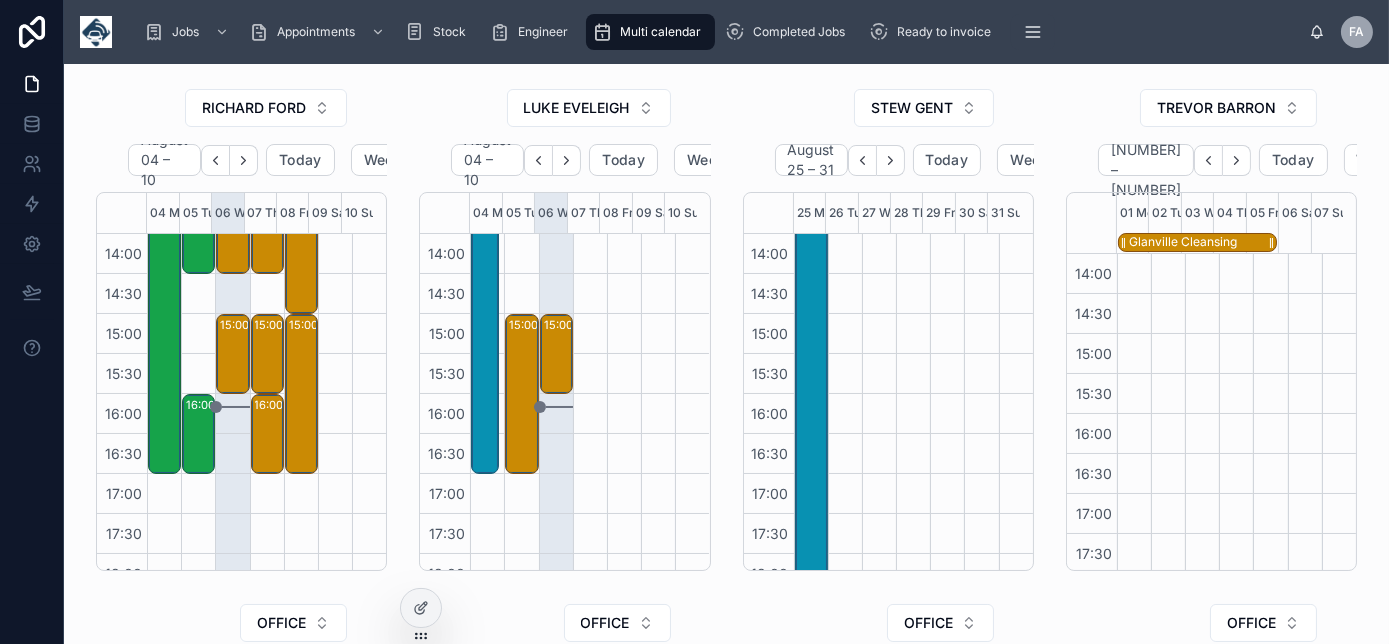 click on "Glanville Cleansing" at bounding box center (1183, 242) 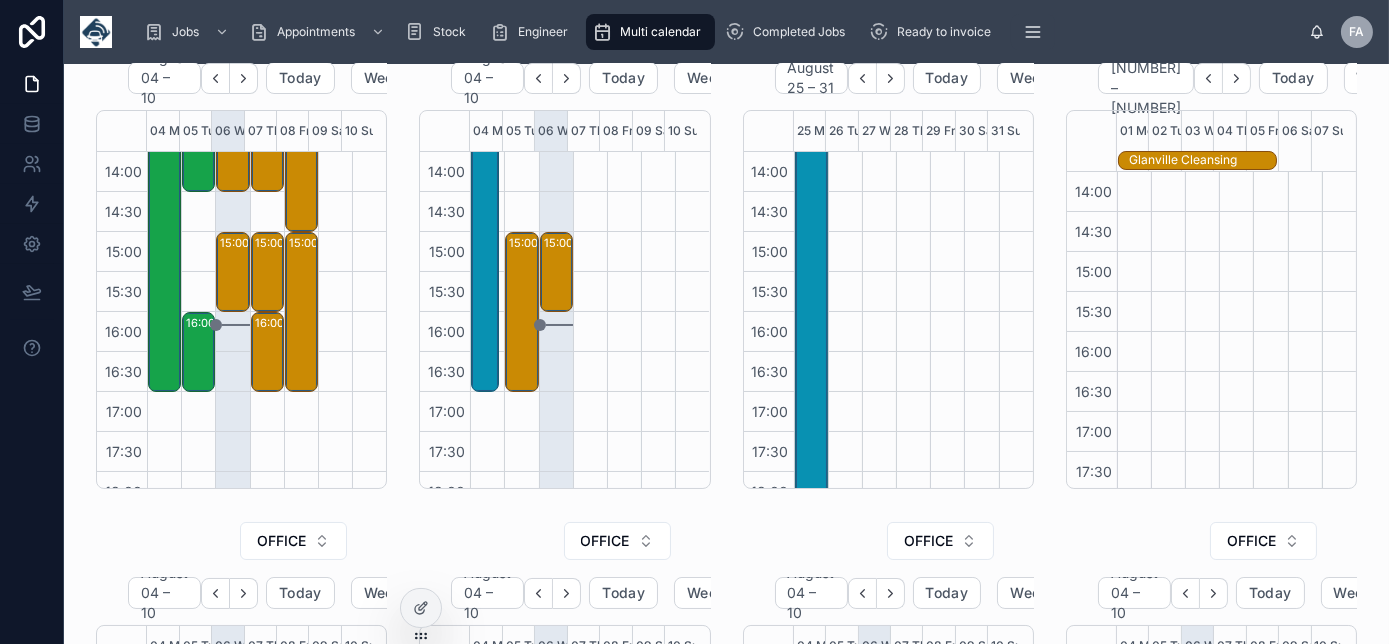 scroll, scrollTop: 146, scrollLeft: 0, axis: vertical 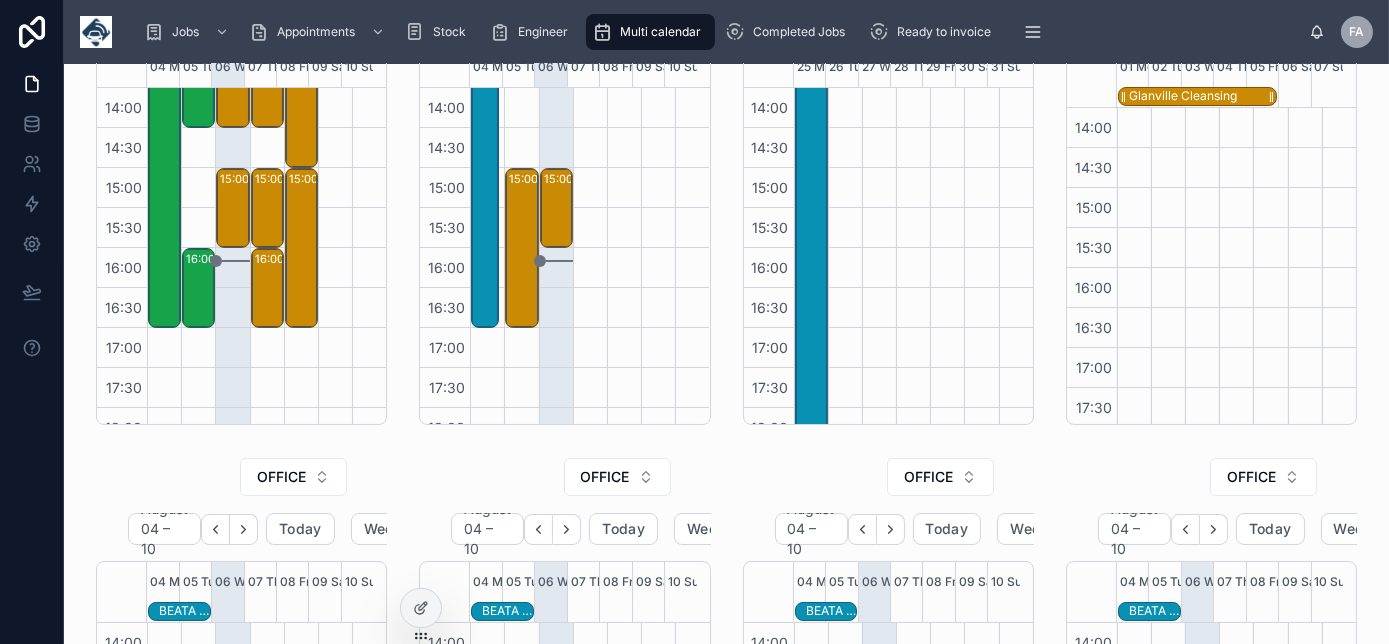 click on "Glanville Cleansing" at bounding box center [1183, 96] 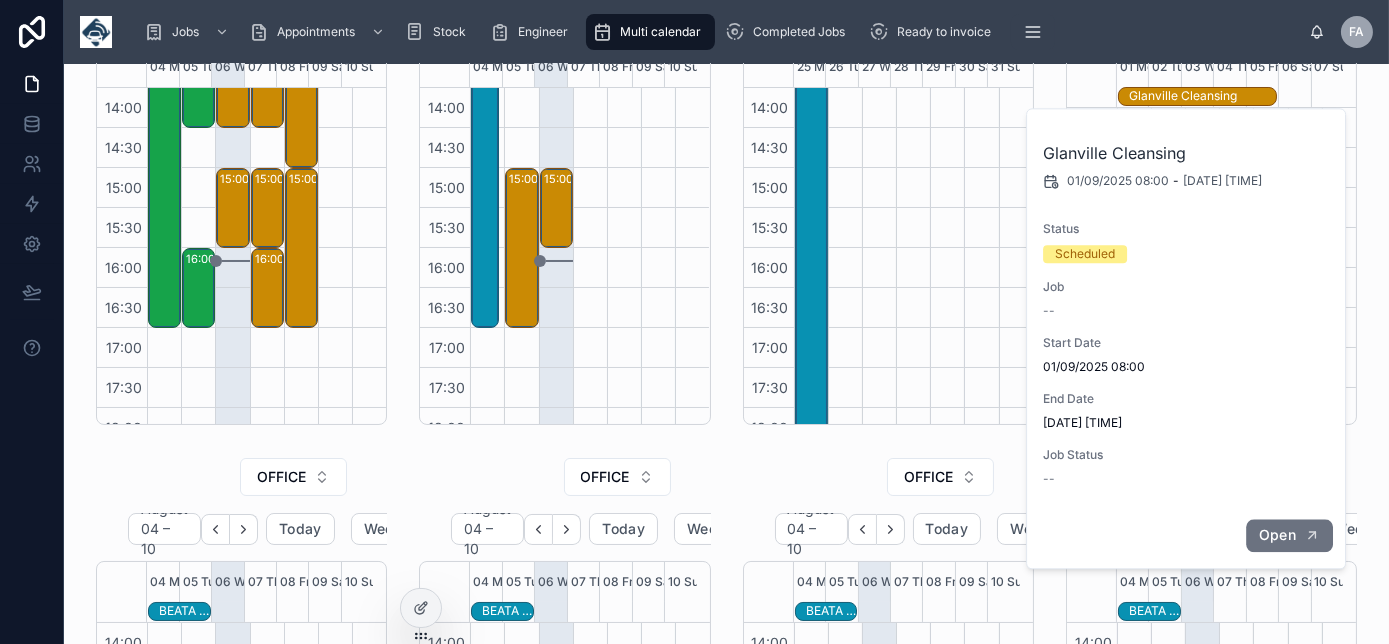 click 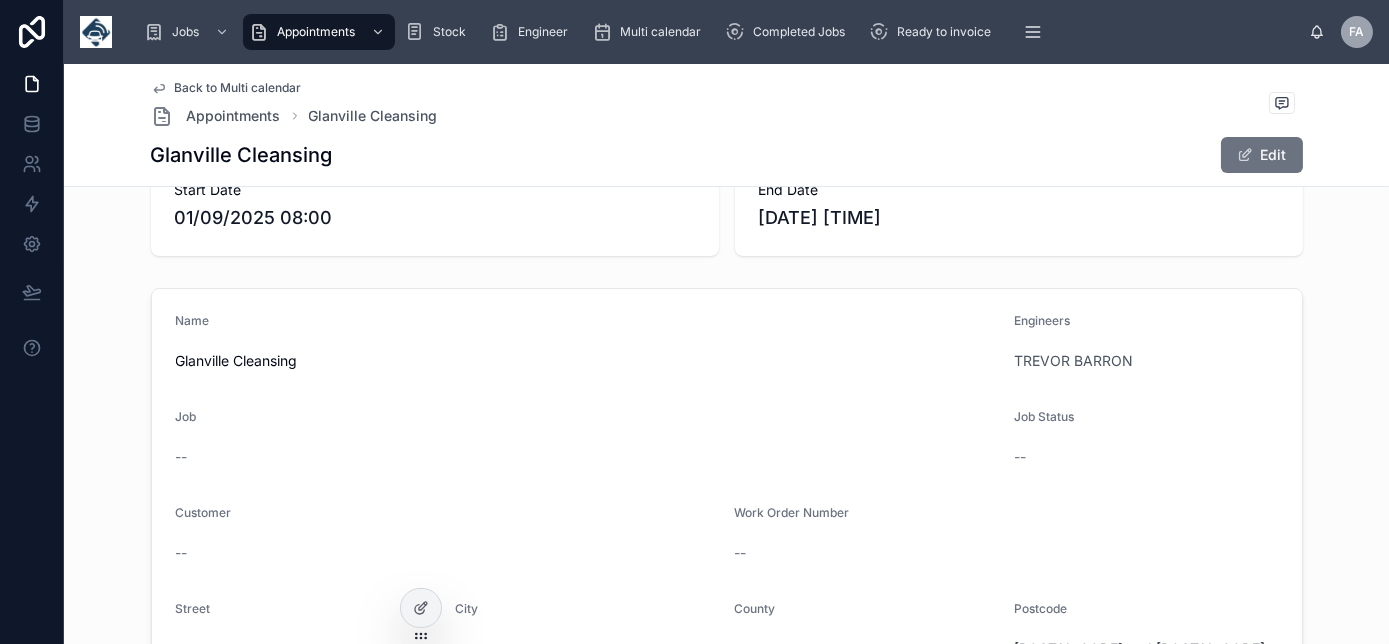 scroll, scrollTop: 146, scrollLeft: 0, axis: vertical 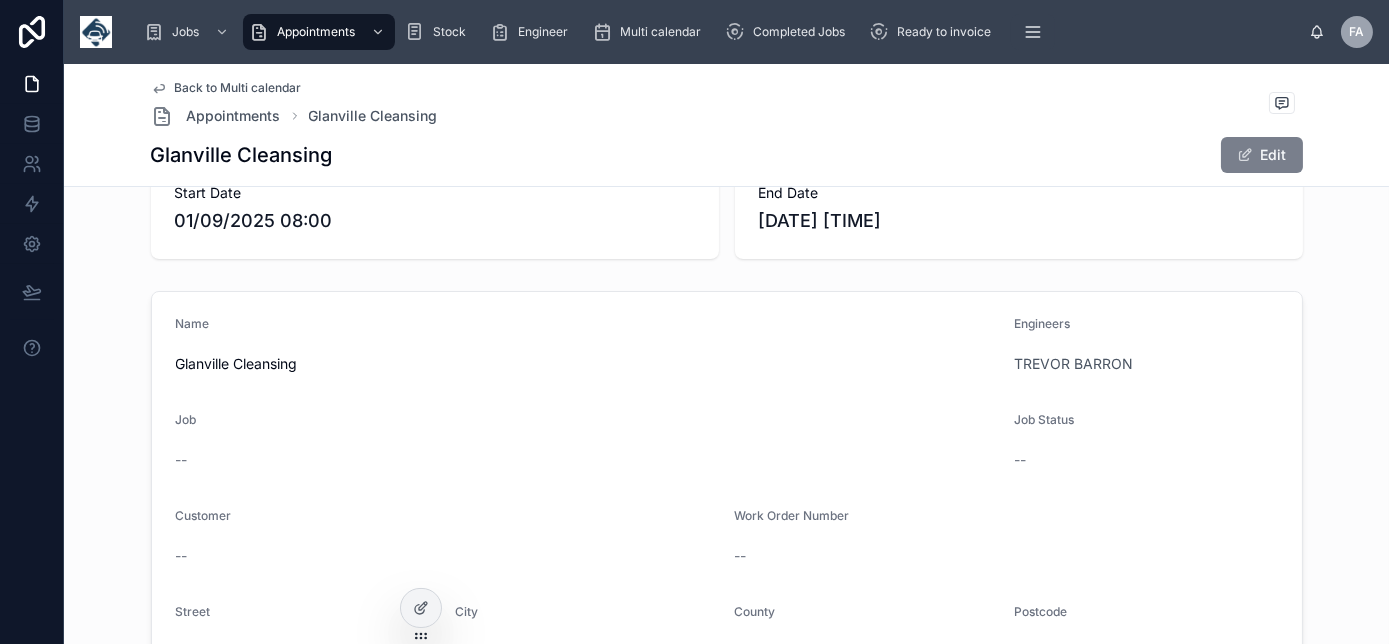 click at bounding box center [1245, 155] 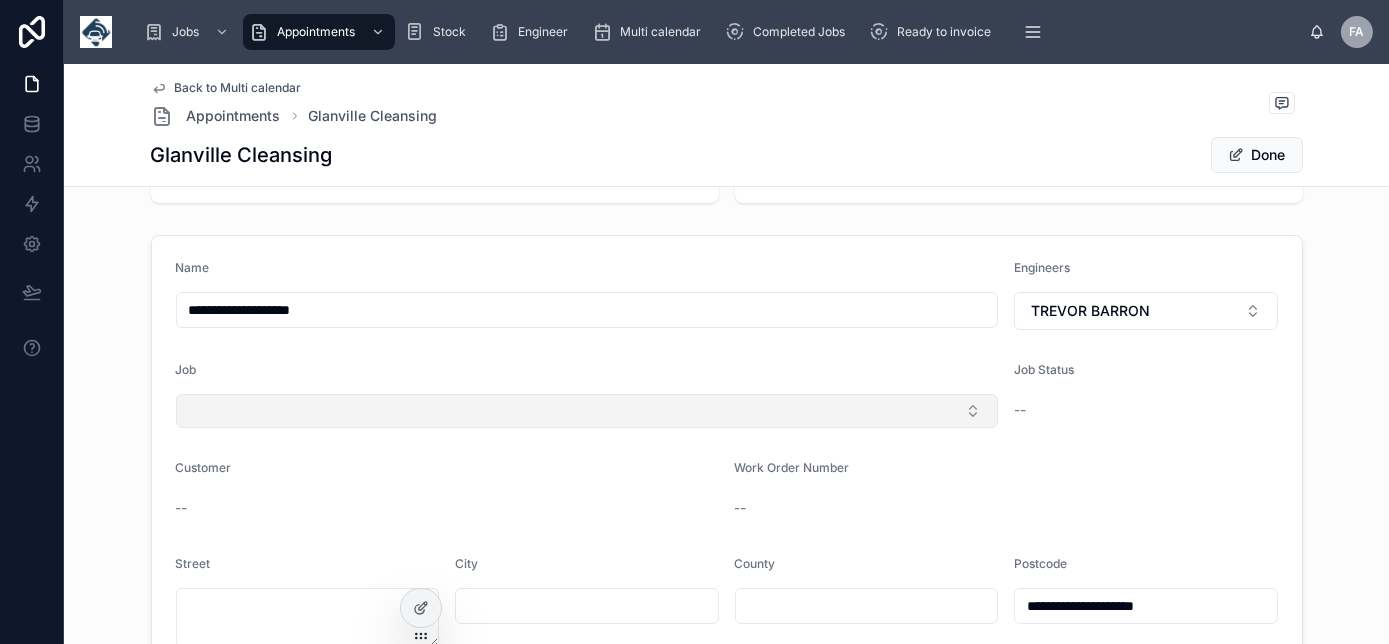scroll, scrollTop: 0, scrollLeft: 0, axis: both 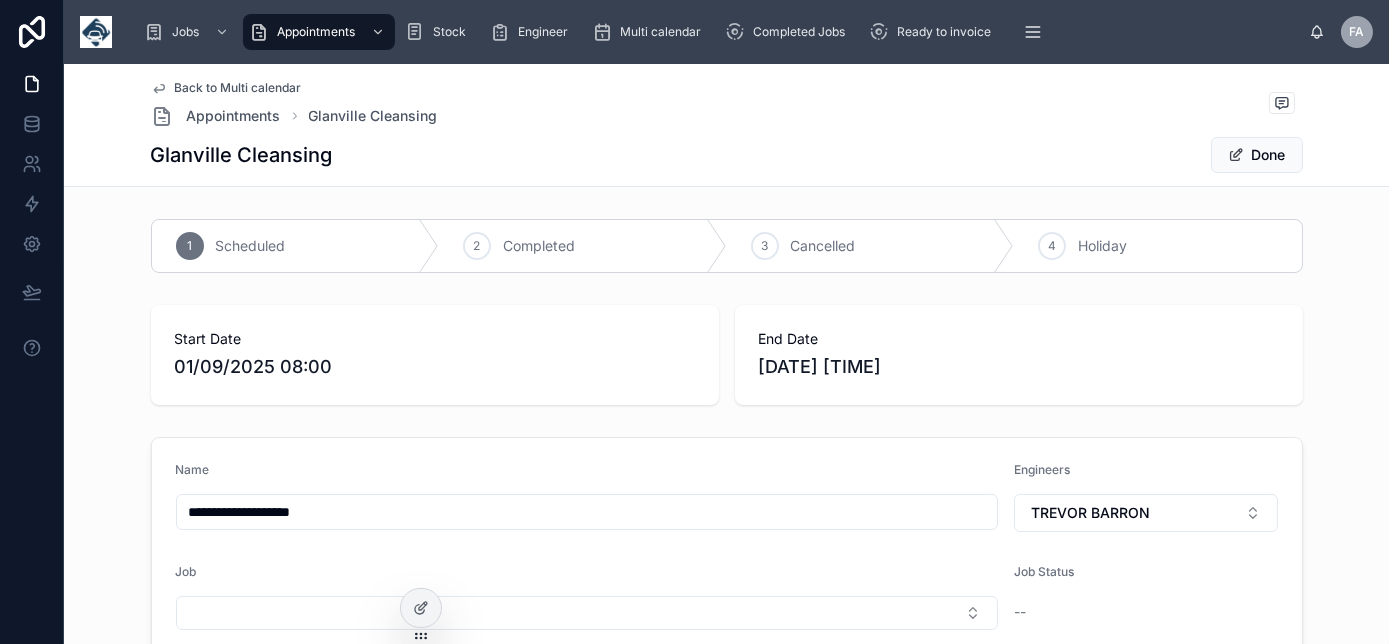 click on "01/09/2025 08:00" at bounding box center [435, 367] 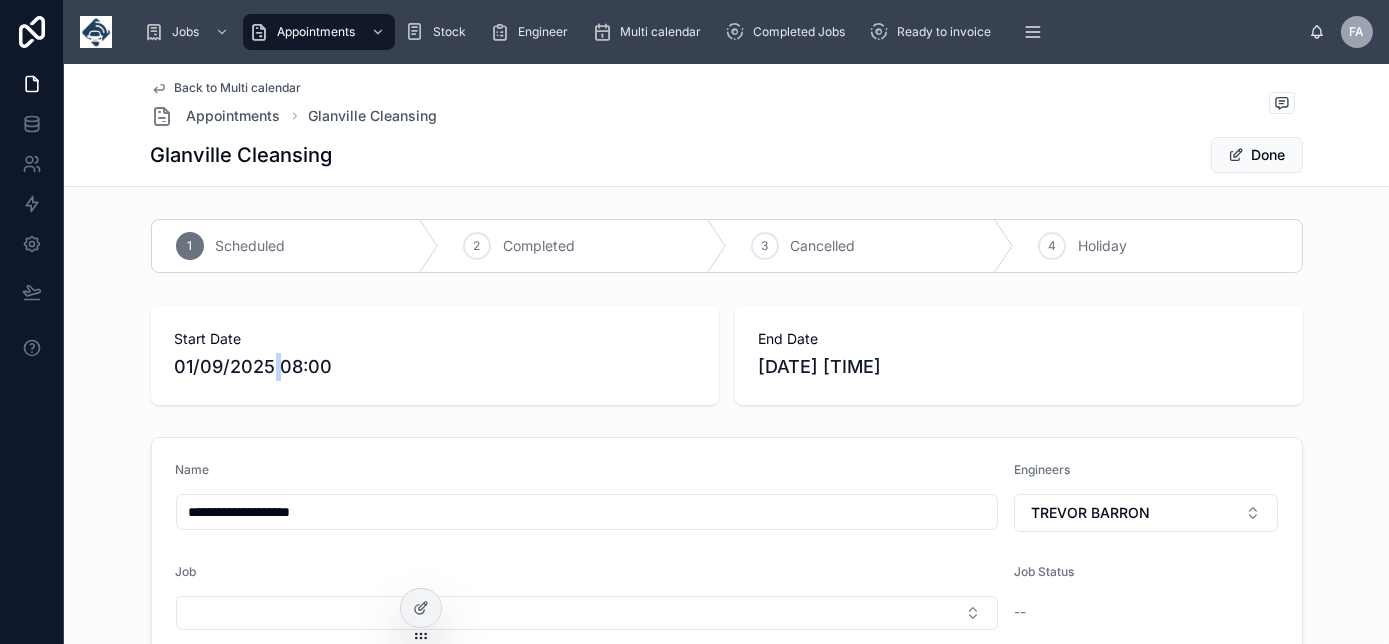 drag, startPoint x: 268, startPoint y: 364, endPoint x: 256, endPoint y: 364, distance: 12 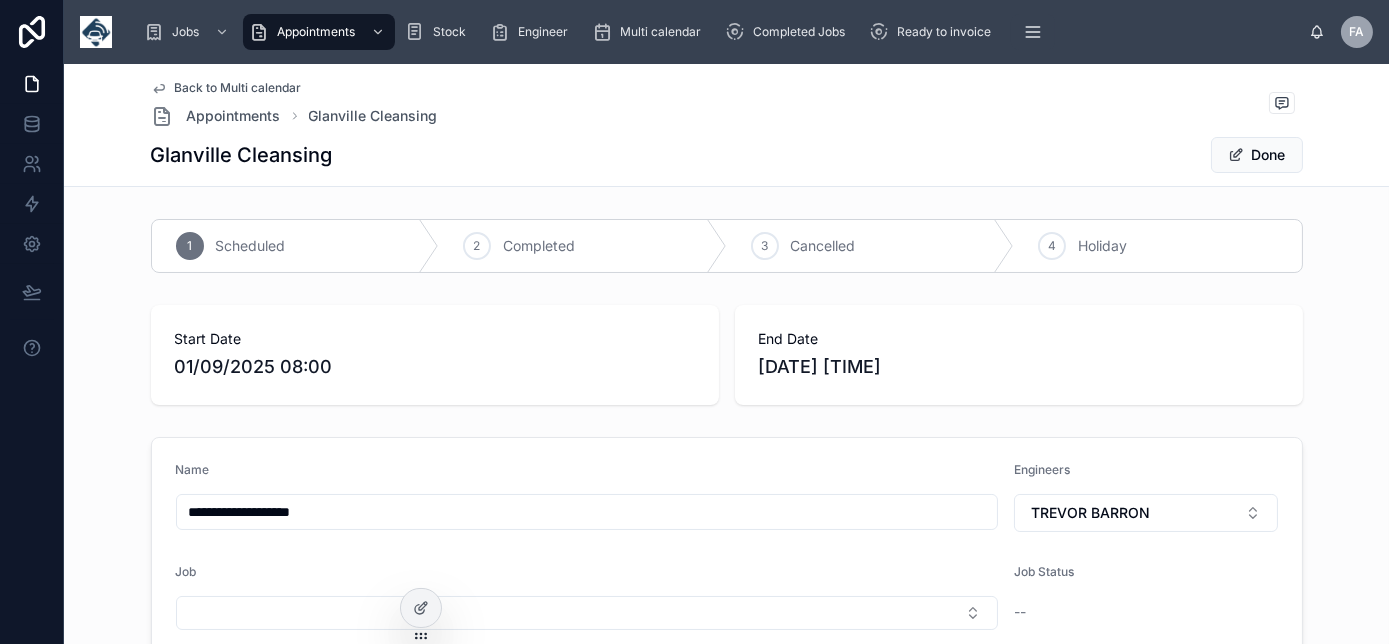 drag, startPoint x: 256, startPoint y: 364, endPoint x: 153, endPoint y: 332, distance: 107.856384 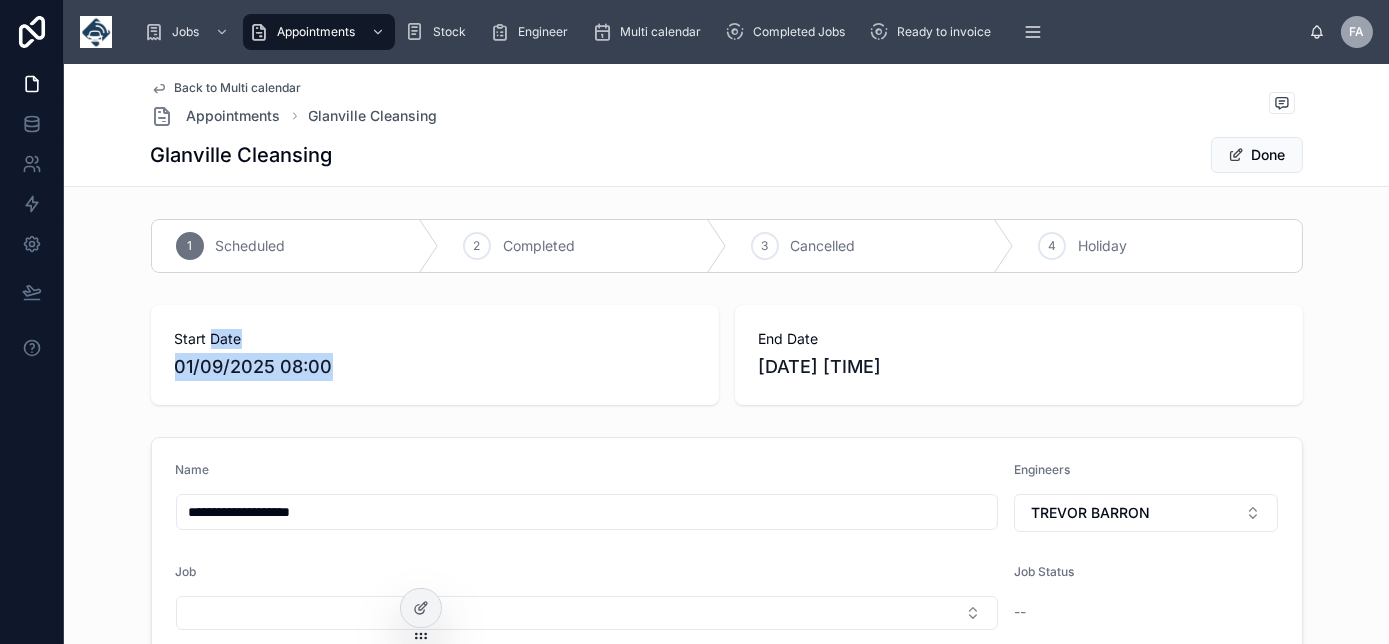 drag, startPoint x: 208, startPoint y: 348, endPoint x: 336, endPoint y: 400, distance: 138.15933 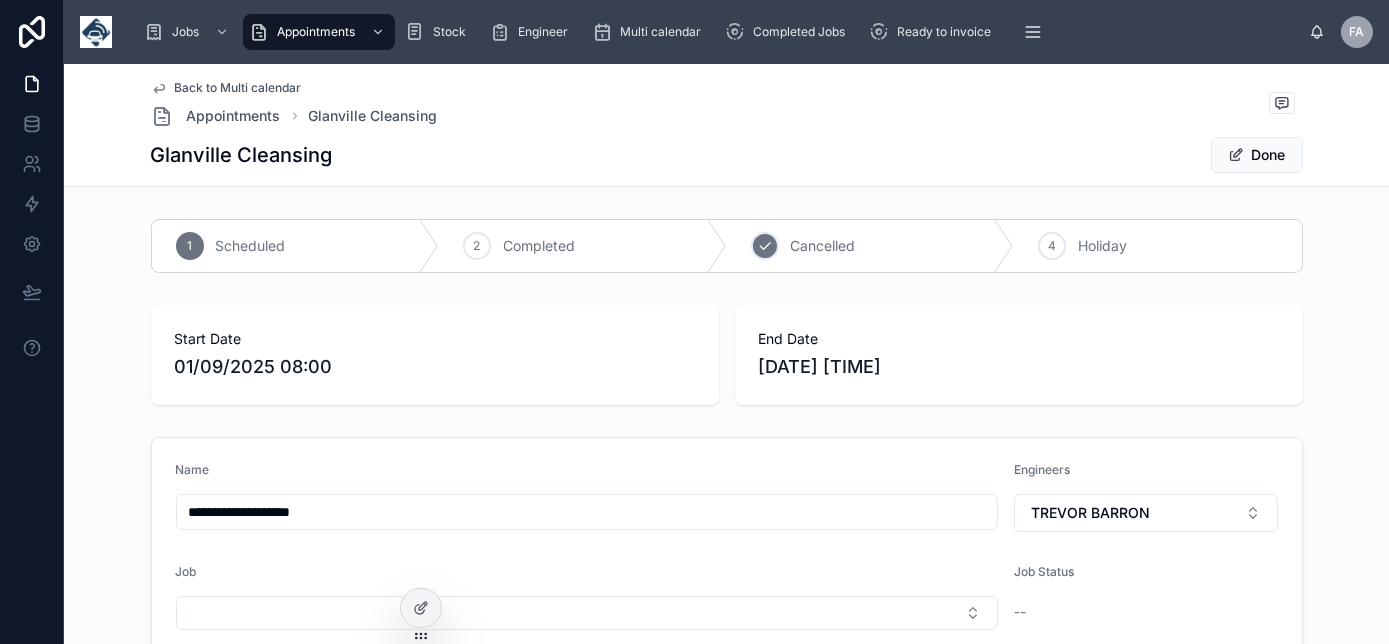 click on "Cancelled" at bounding box center [823, 246] 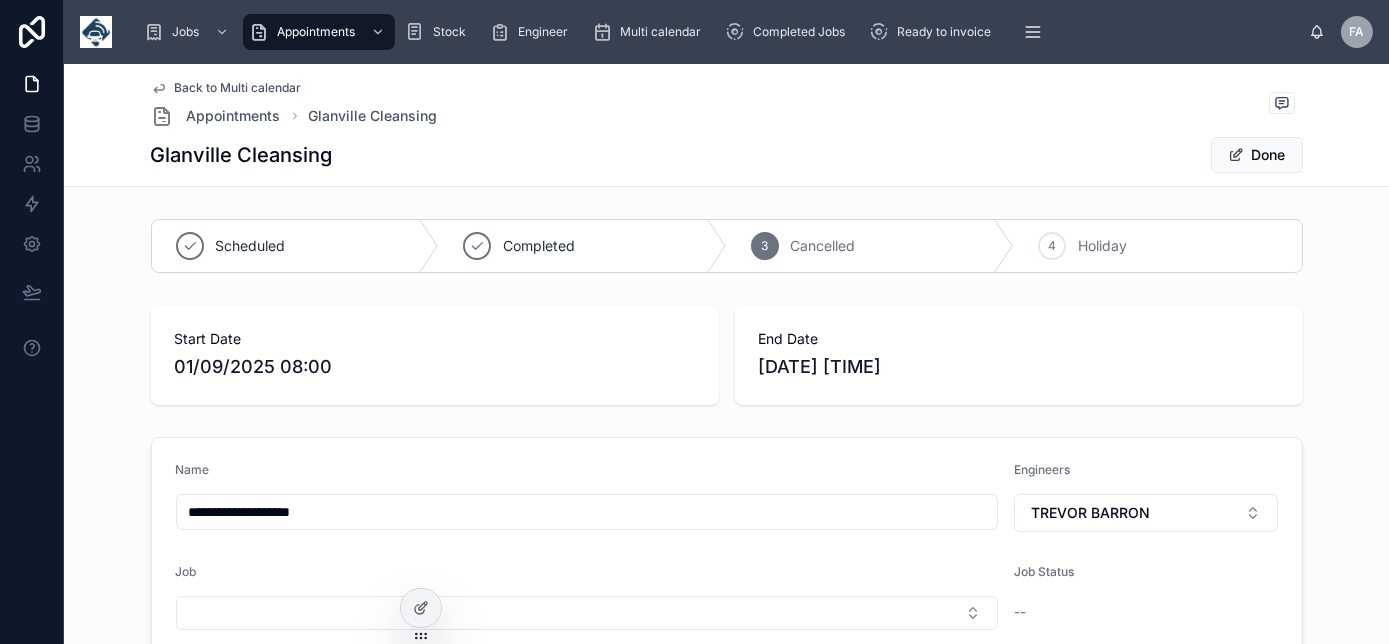 click on "3 Cancelled" at bounding box center [871, 246] 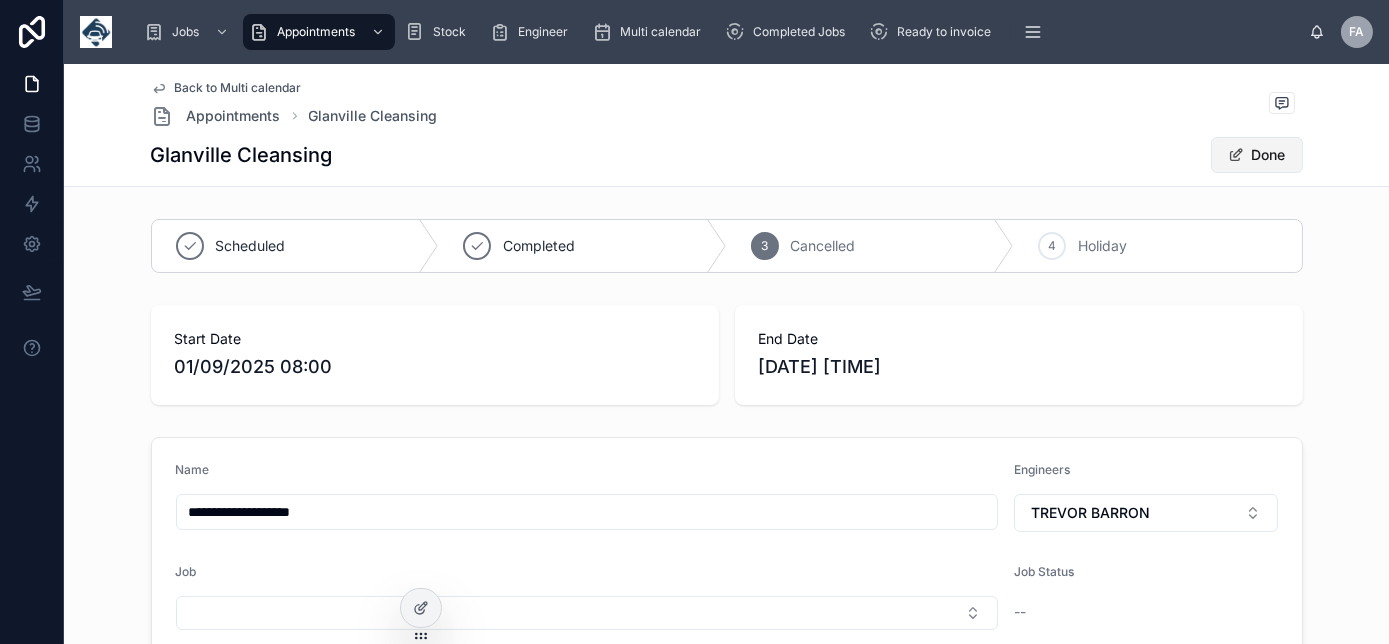 click on "Done" at bounding box center [1257, 155] 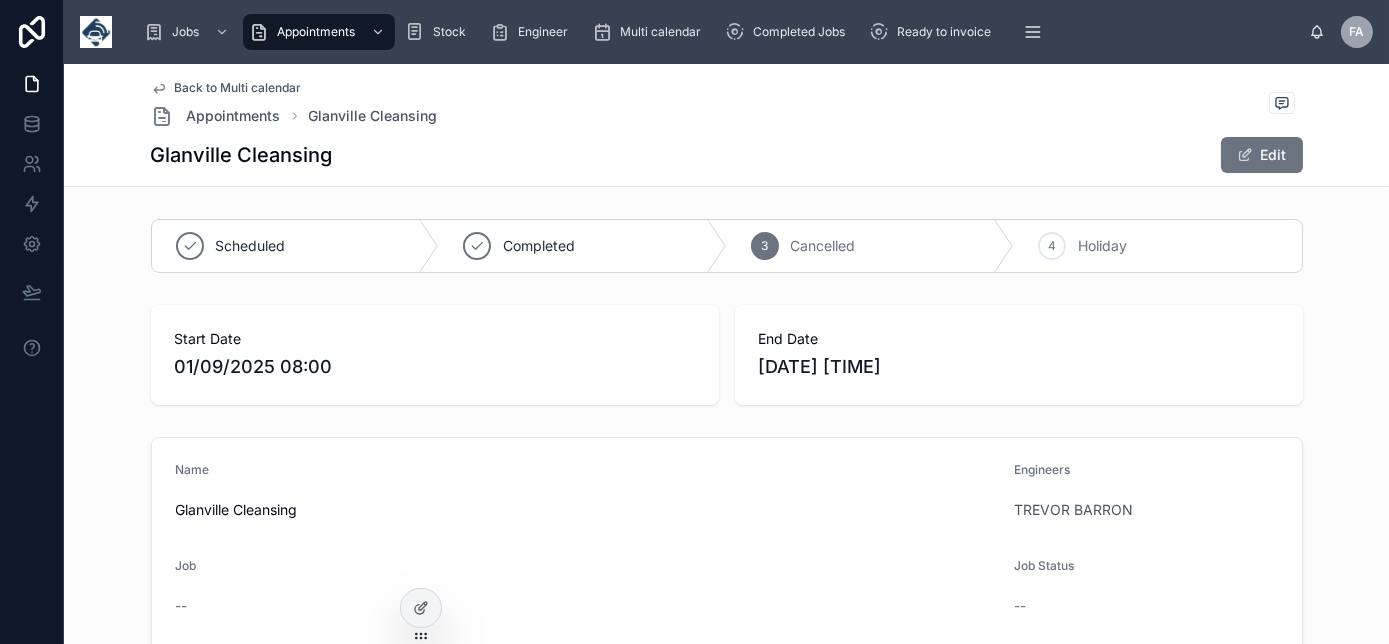 click on "Back to Multi calendar" at bounding box center (238, 88) 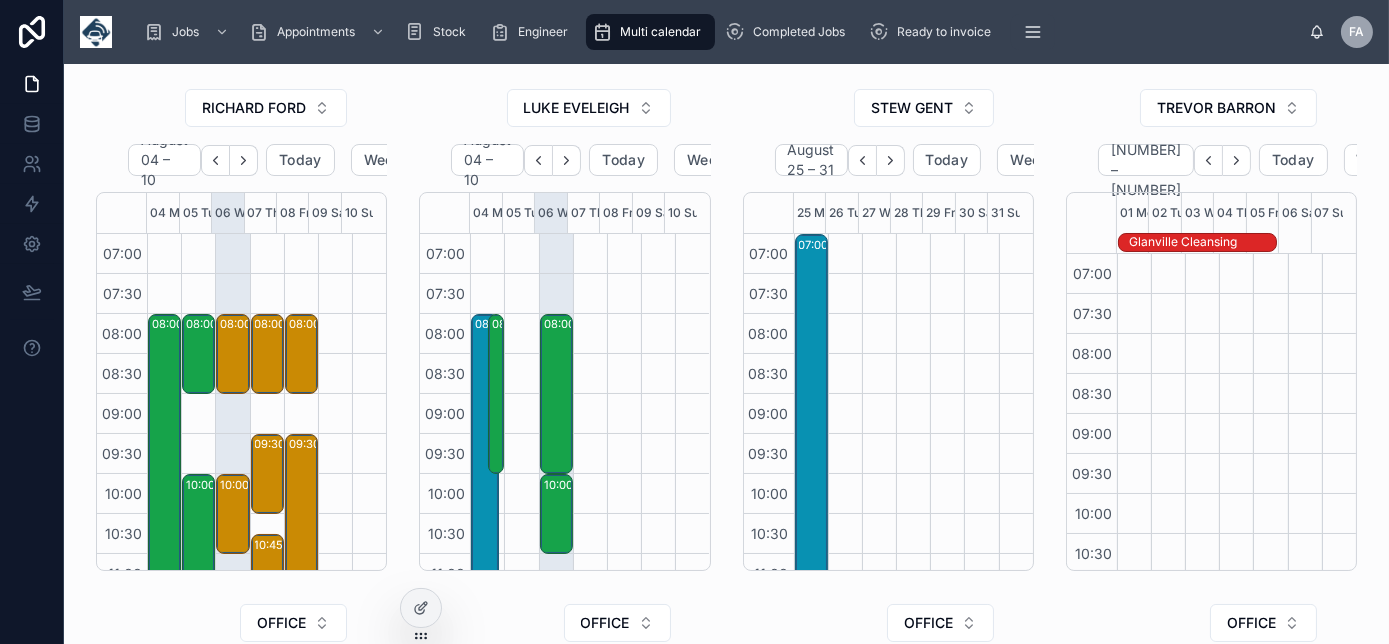 scroll, scrollTop: 560, scrollLeft: 0, axis: vertical 